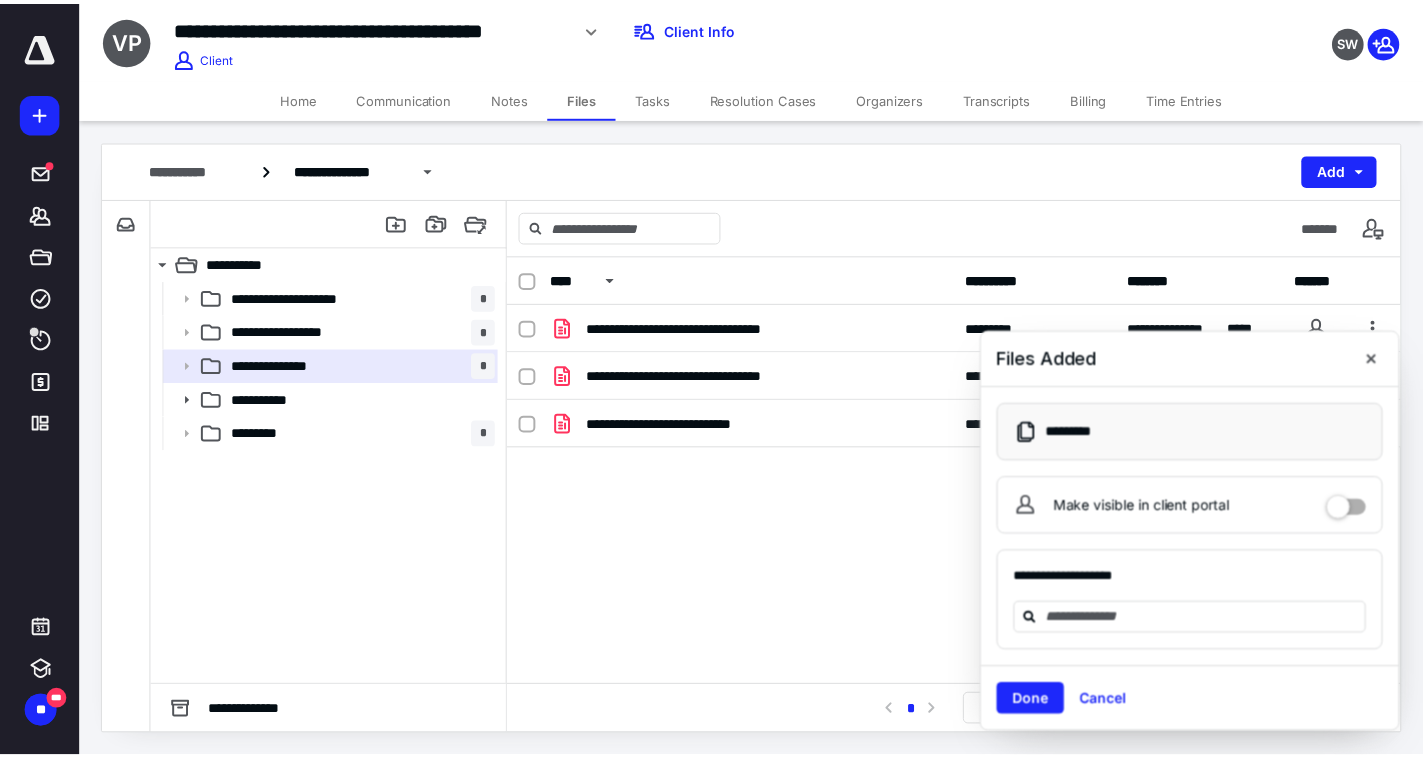 scroll, scrollTop: 0, scrollLeft: 0, axis: both 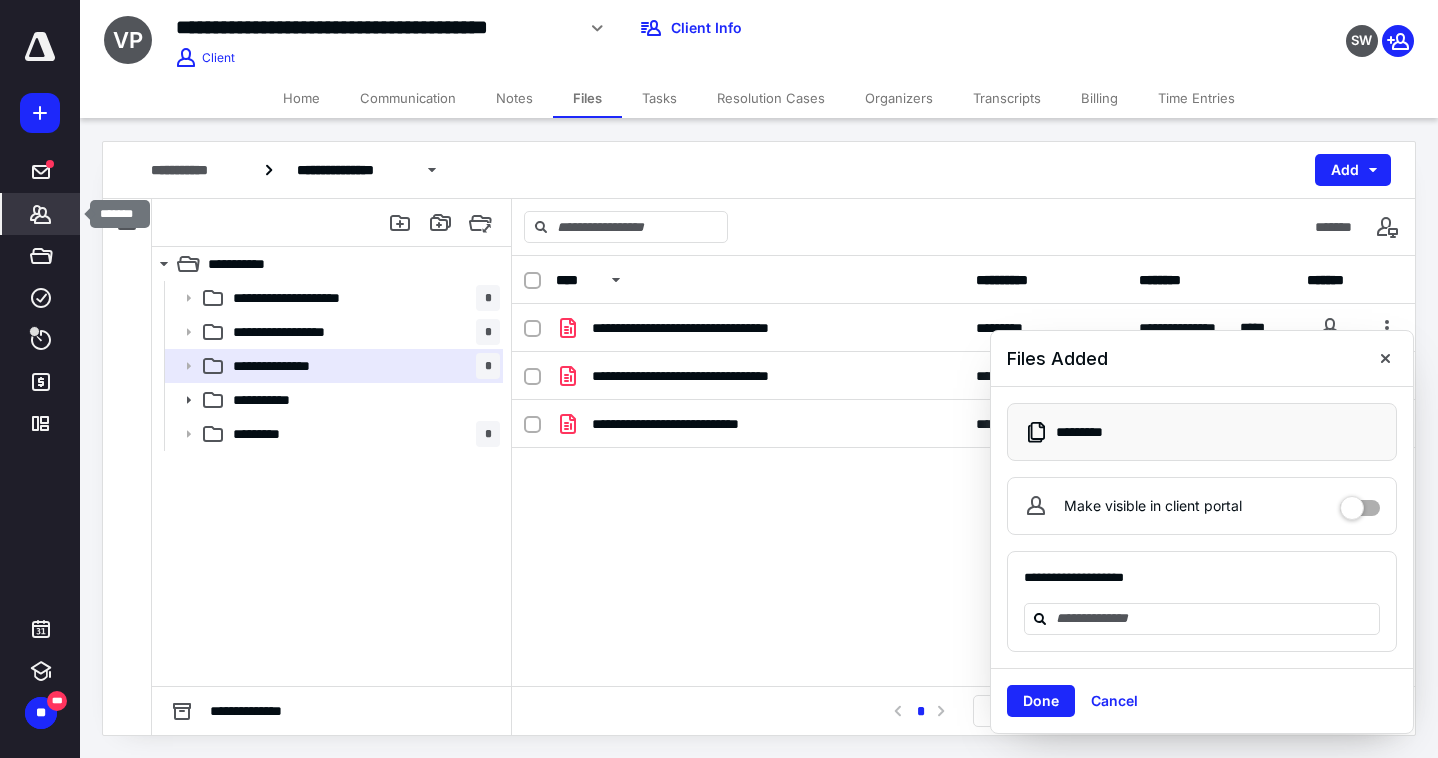 click 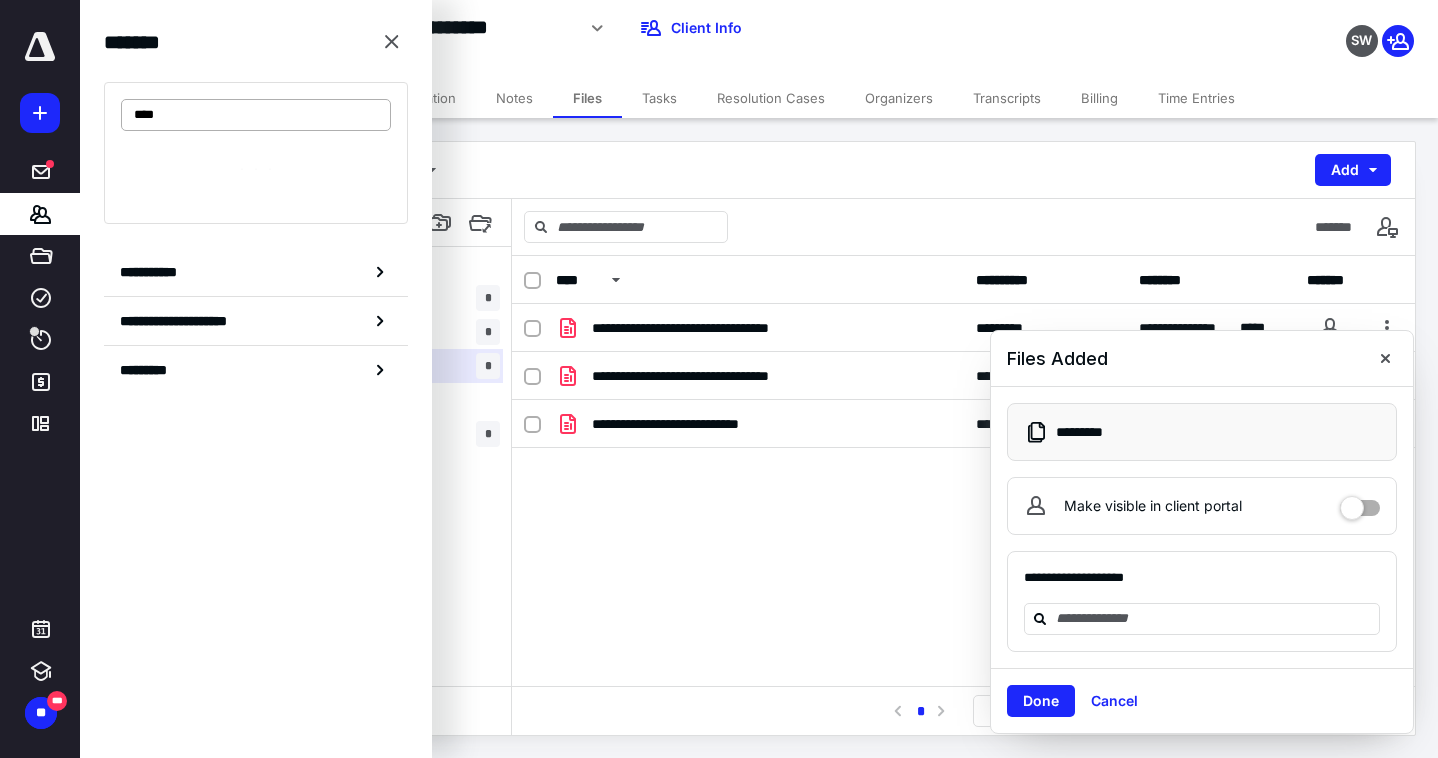 type on "****" 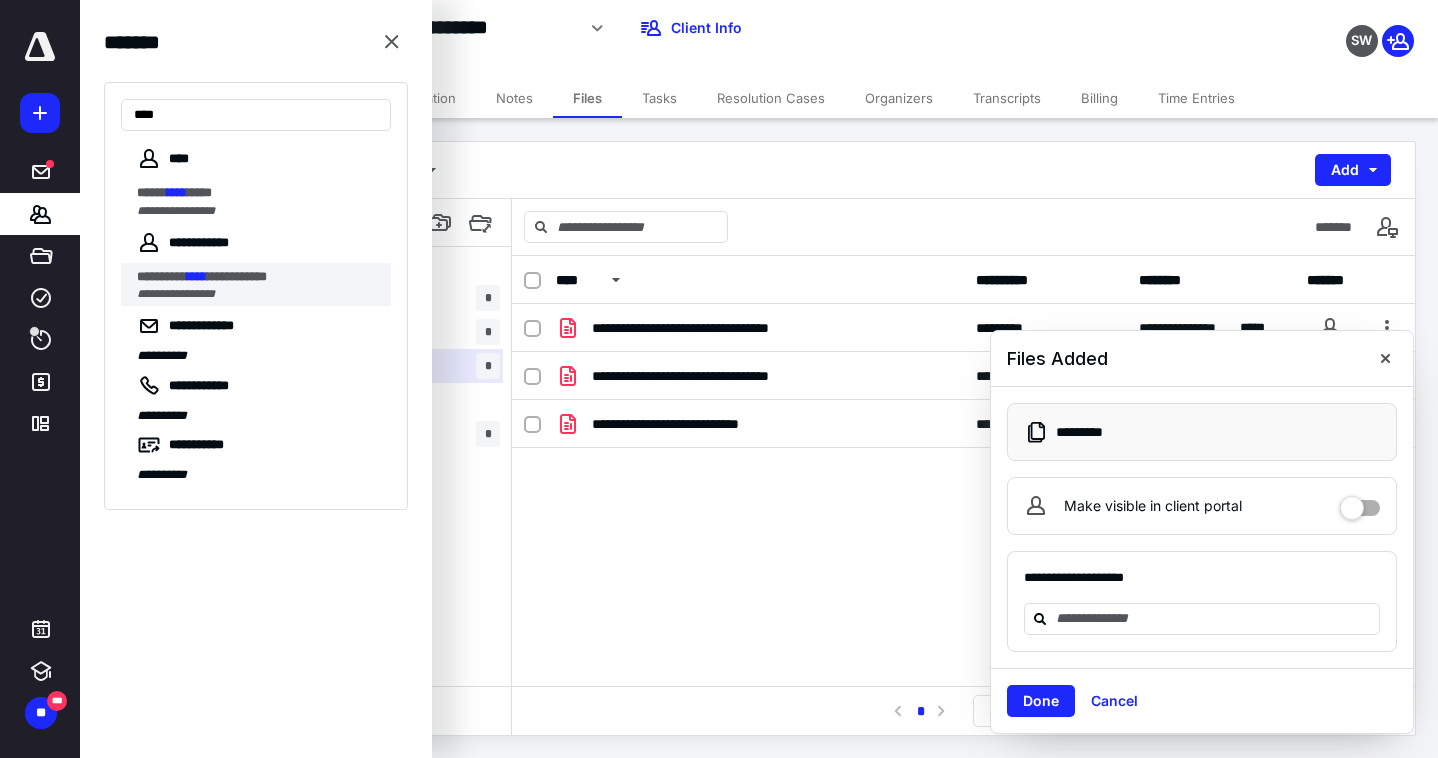 click on "**********" at bounding box center [264, 285] 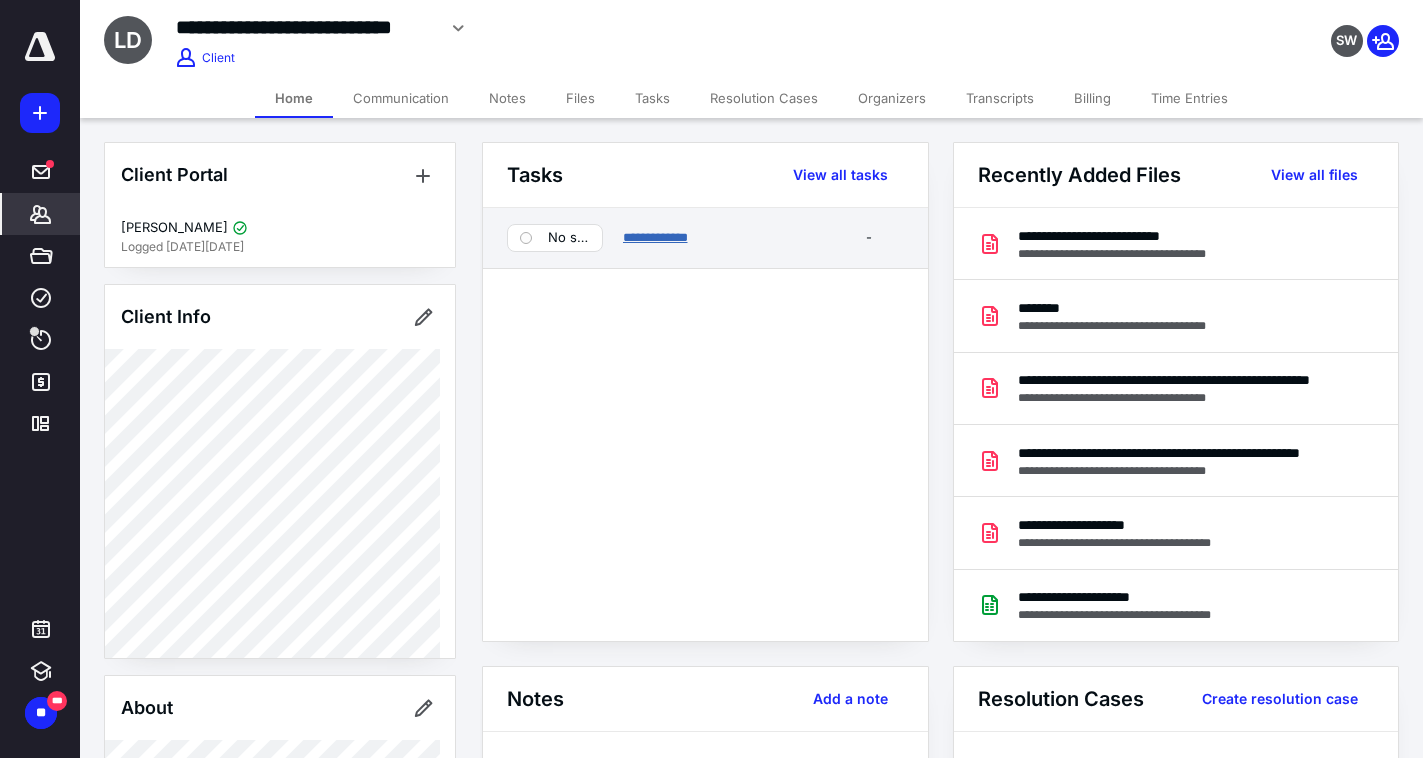 click on "**********" at bounding box center [655, 237] 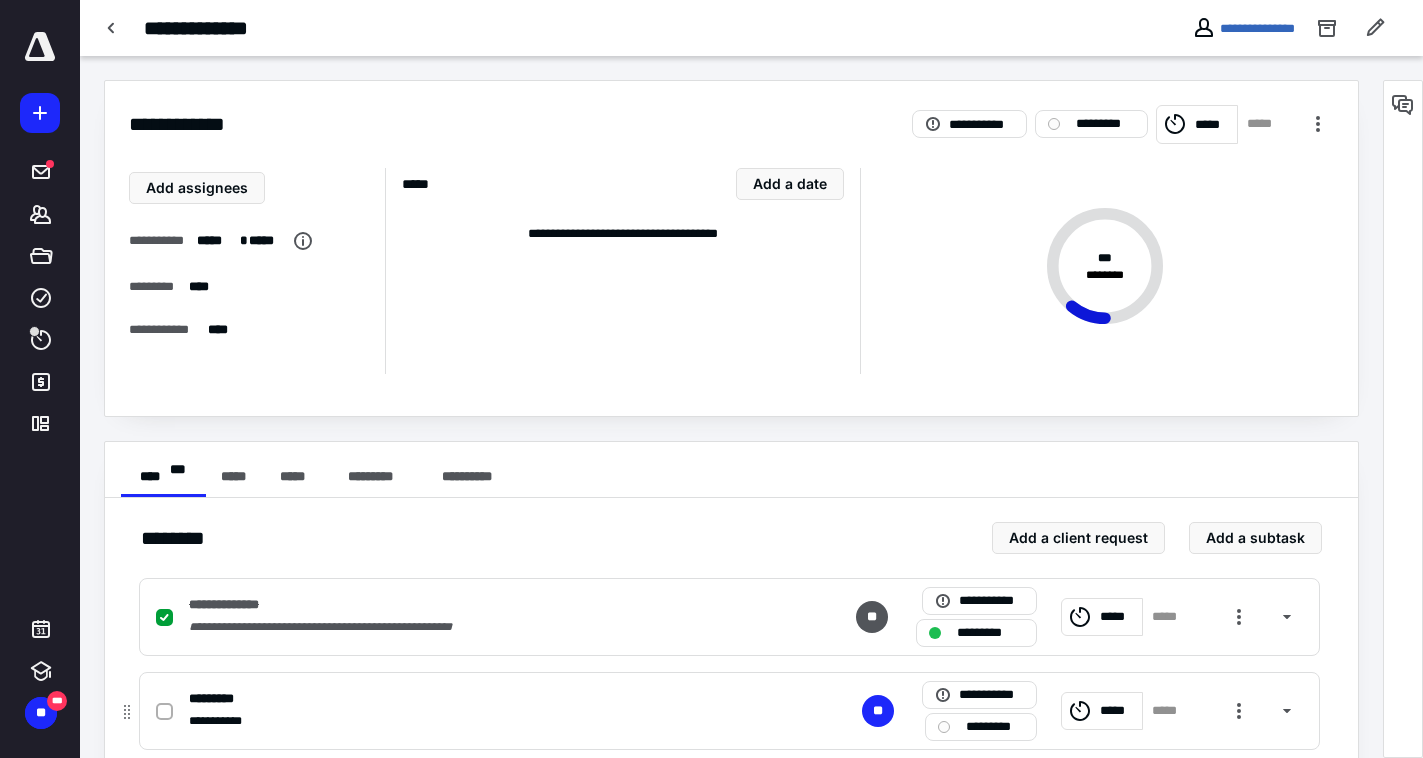 click at bounding box center (164, 712) 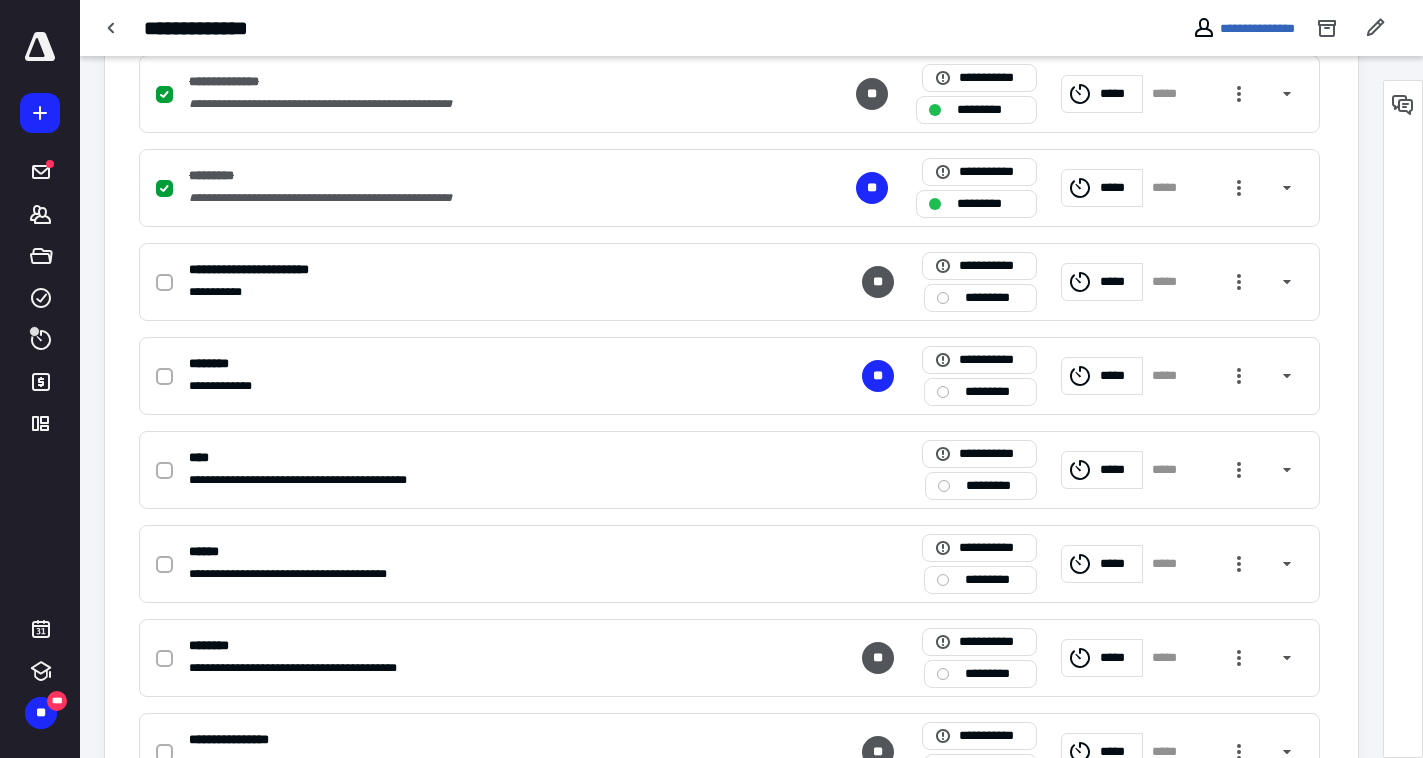 scroll, scrollTop: 529, scrollLeft: 0, axis: vertical 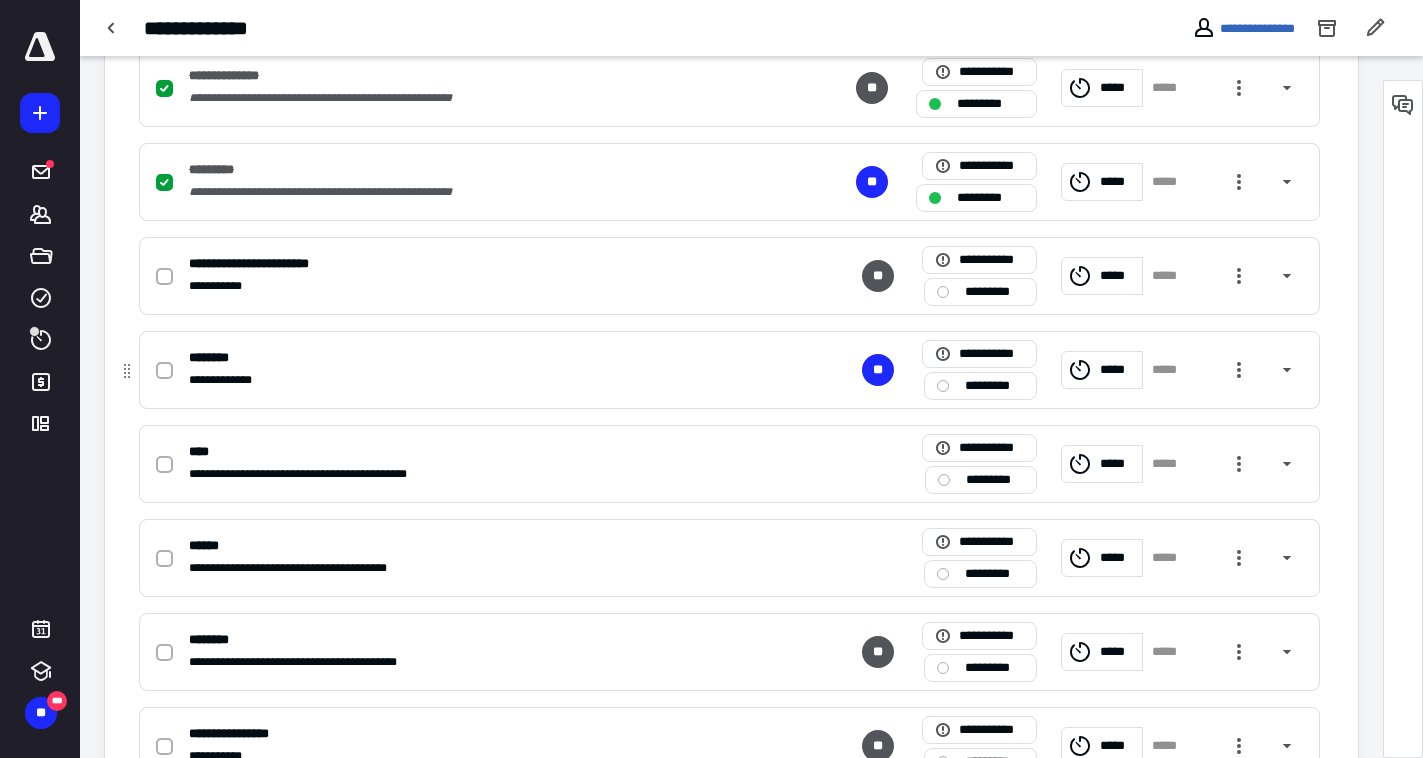 click at bounding box center (164, 371) 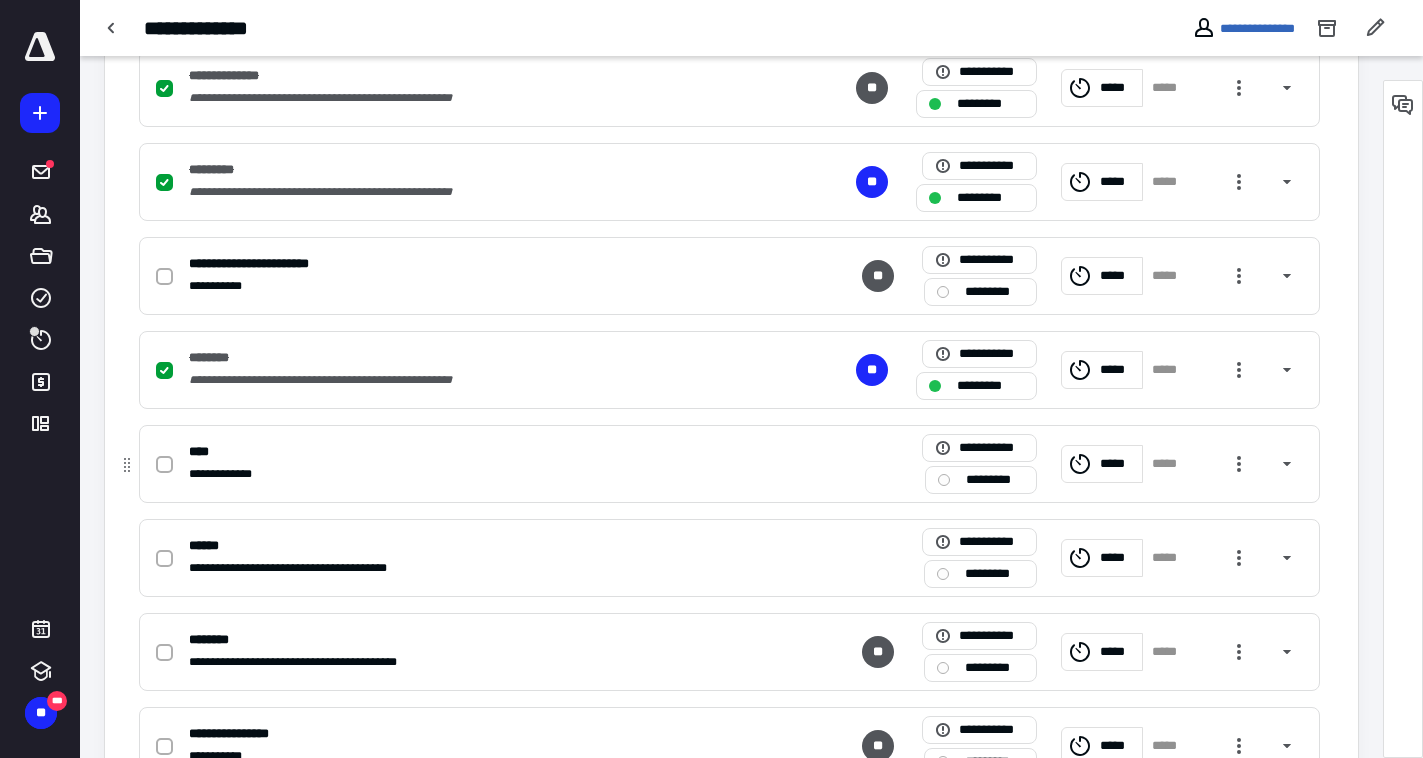 click on "*****" at bounding box center (1118, 464) 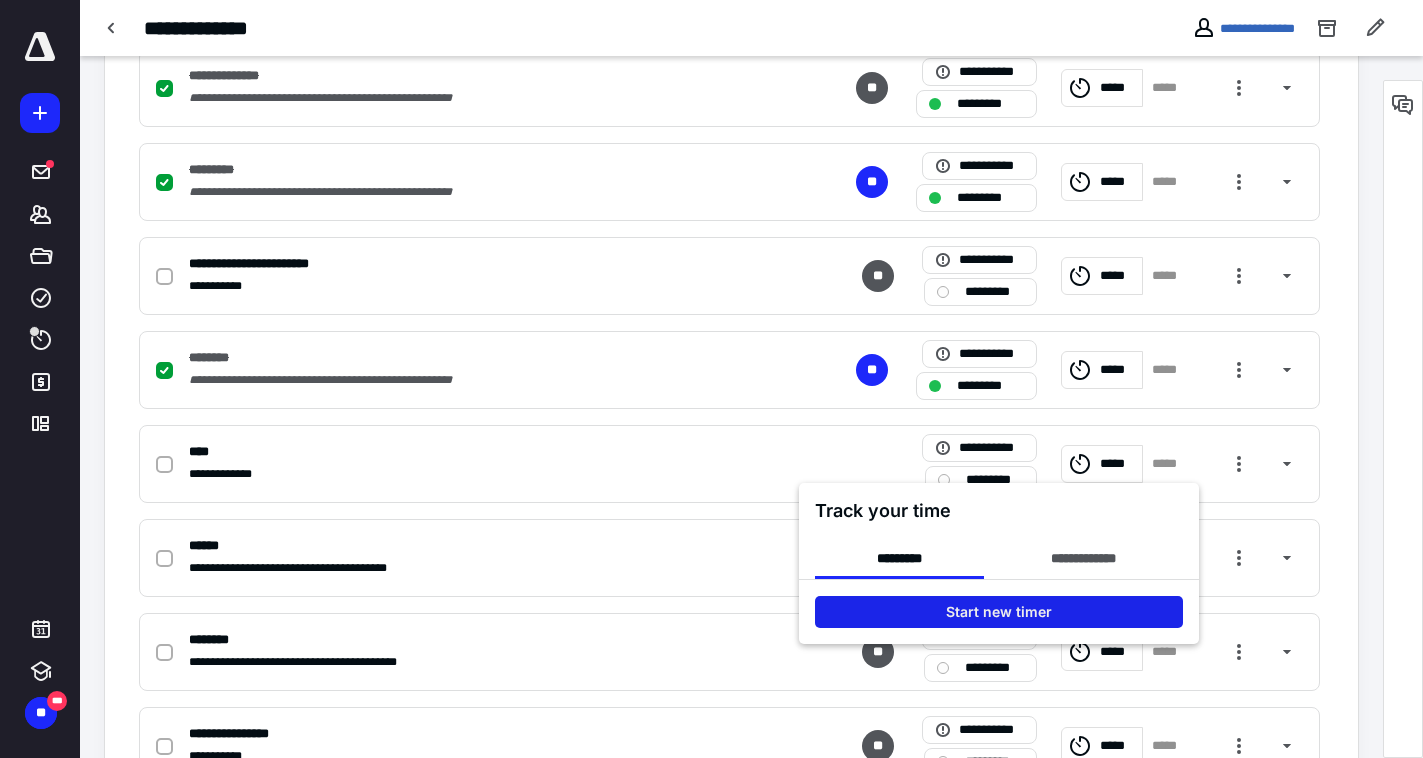 click on "Start new timer" at bounding box center (999, 612) 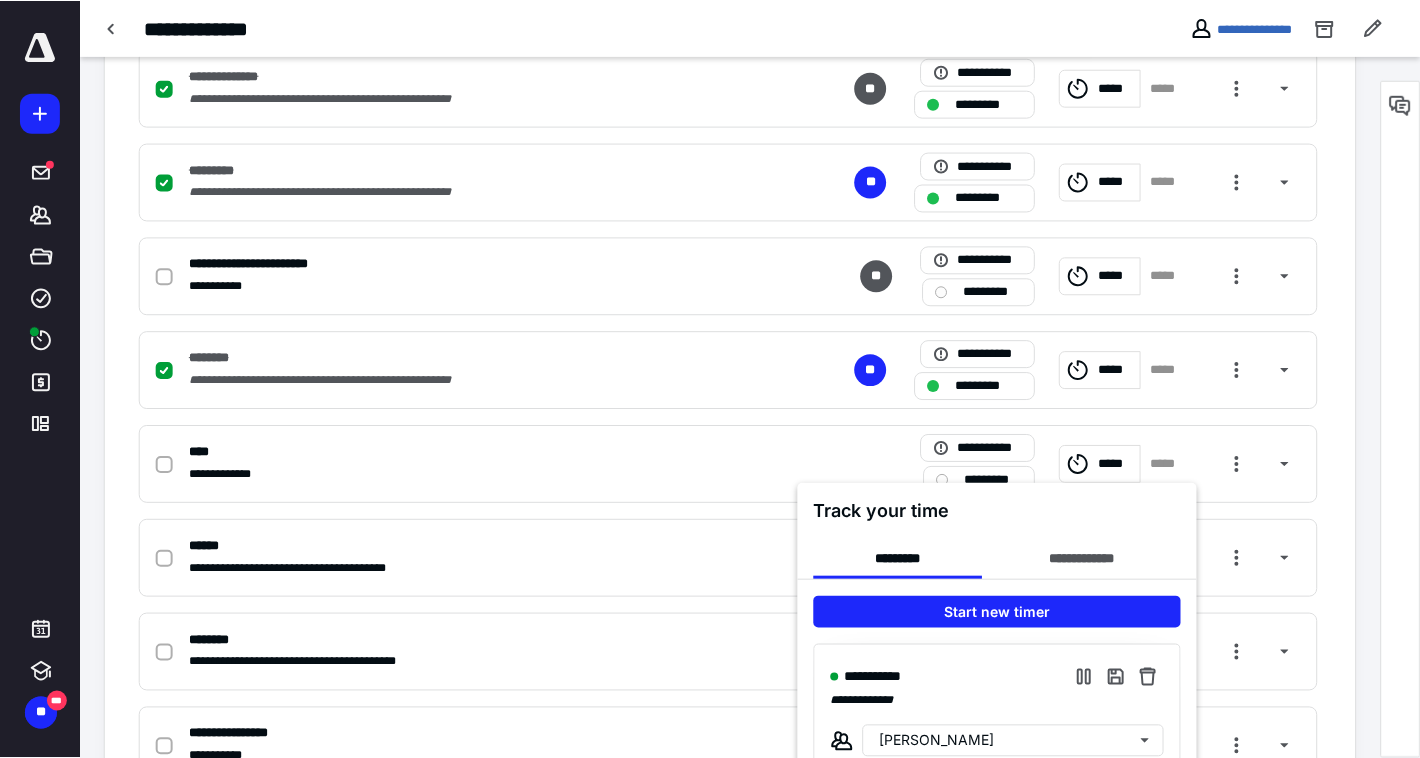 scroll, scrollTop: 540, scrollLeft: 0, axis: vertical 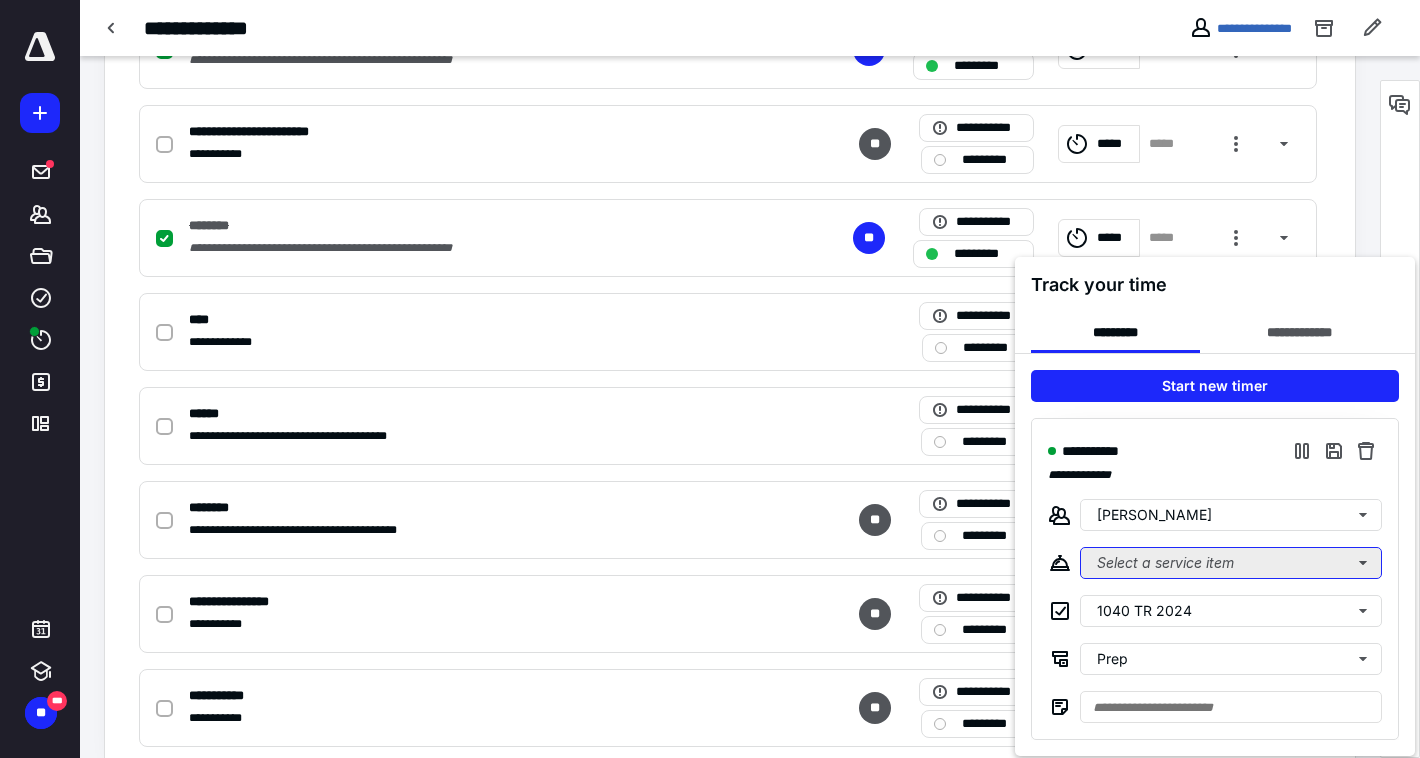 click on "Select a service item" at bounding box center [1231, 563] 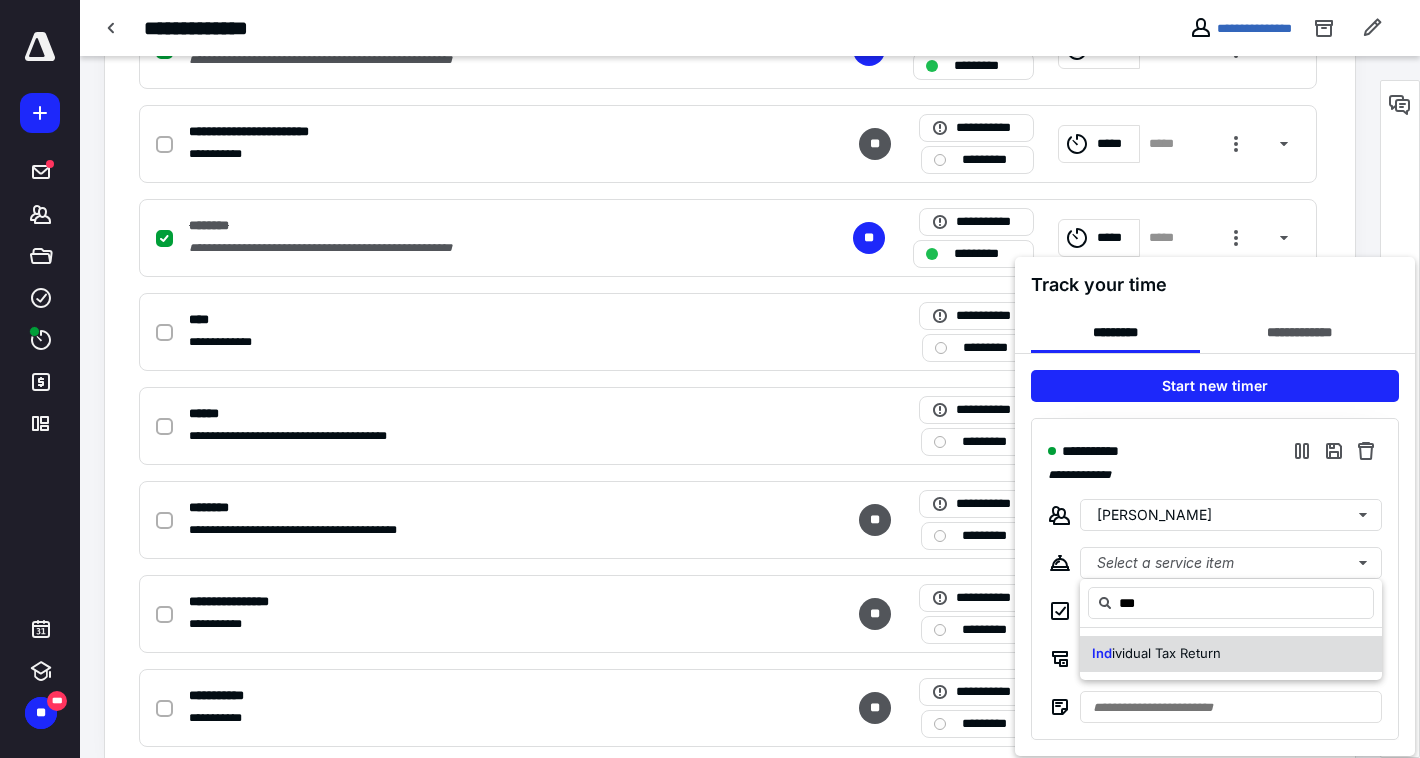 click on "ividual Tax Return" at bounding box center [1166, 653] 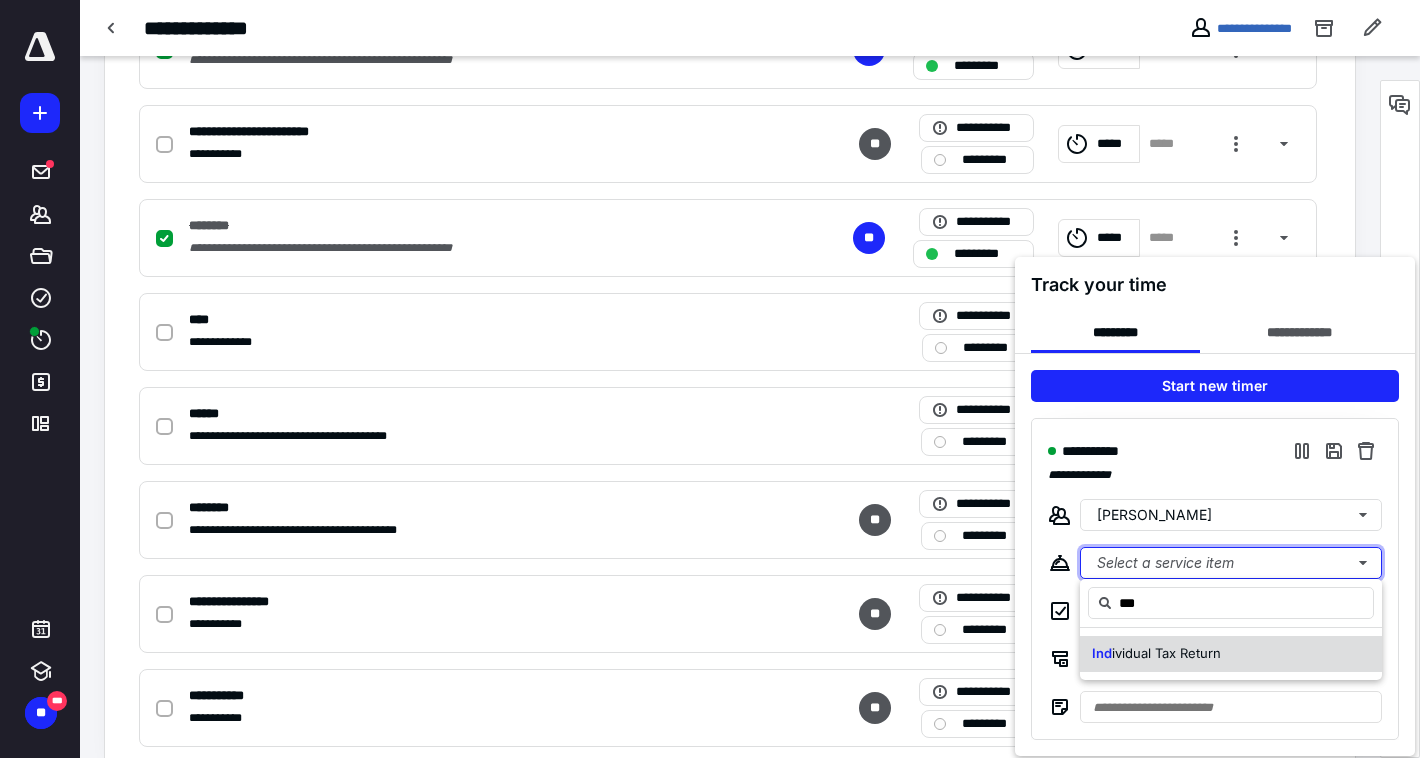 type 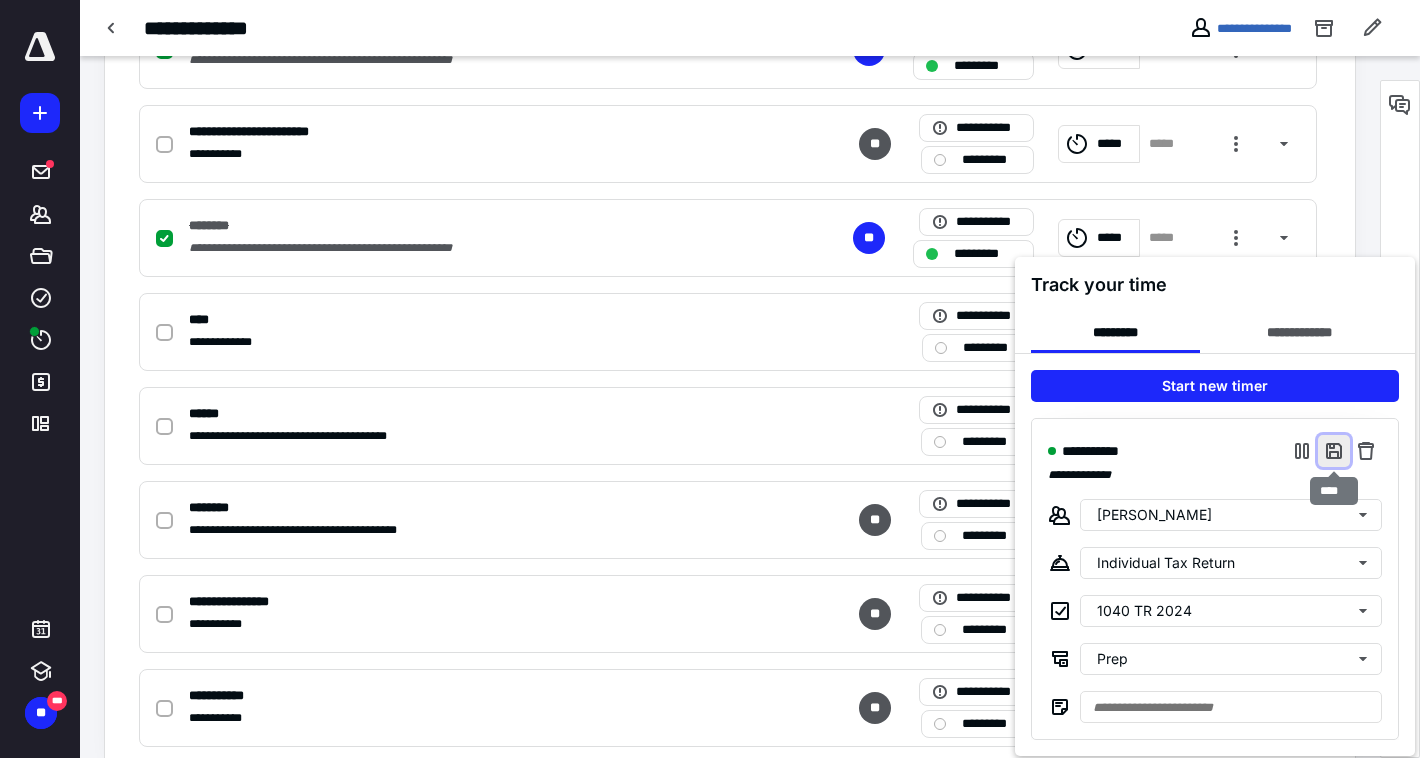 click at bounding box center [1334, 451] 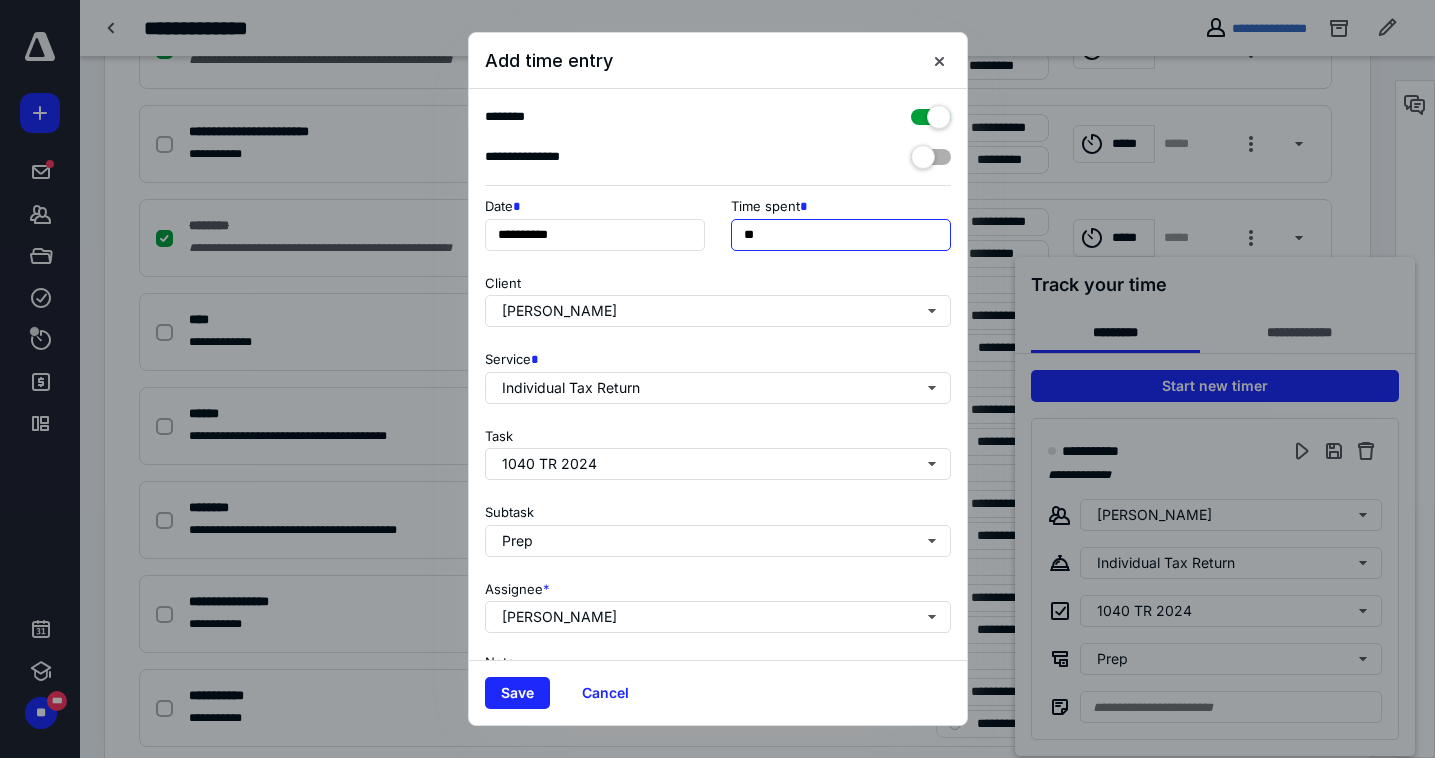 click on "**" at bounding box center (841, 235) 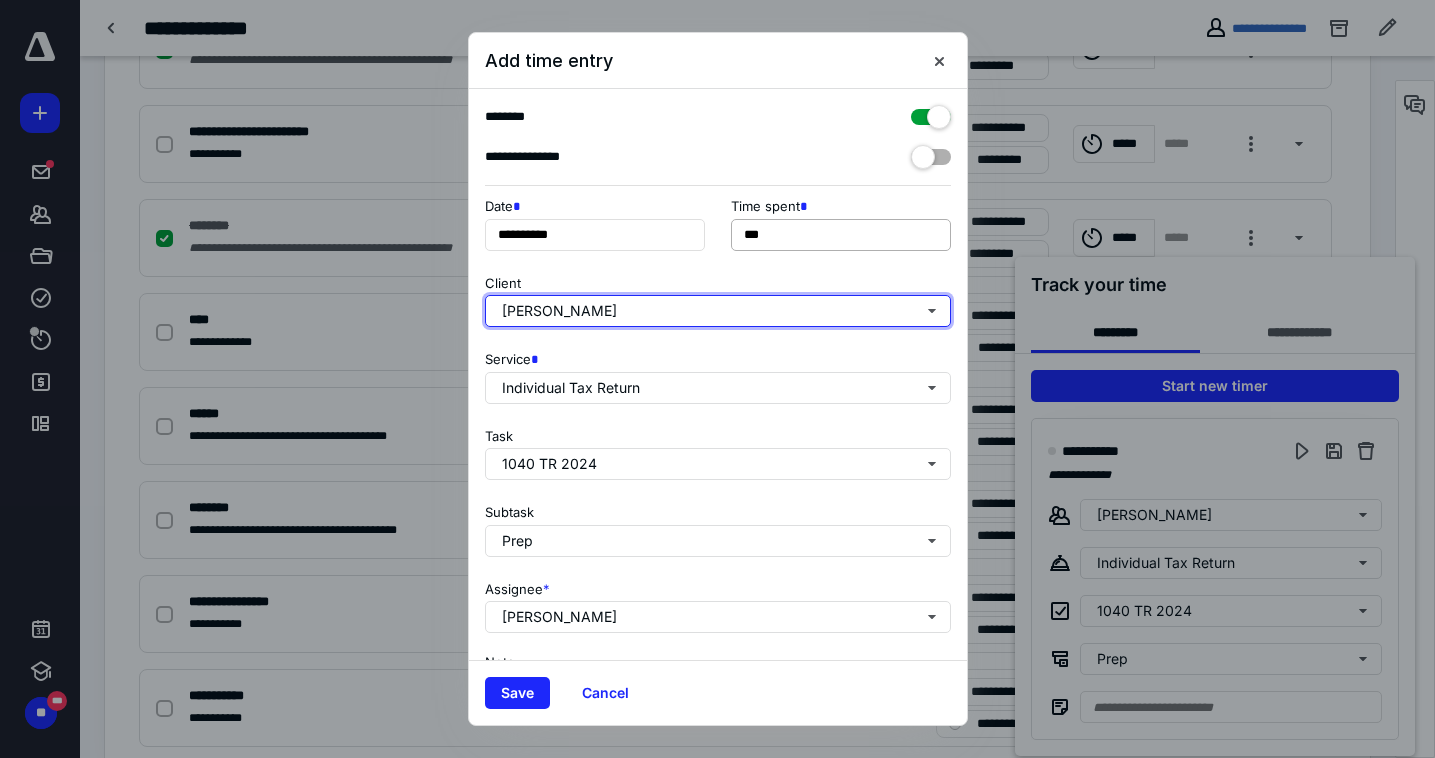 type on "******" 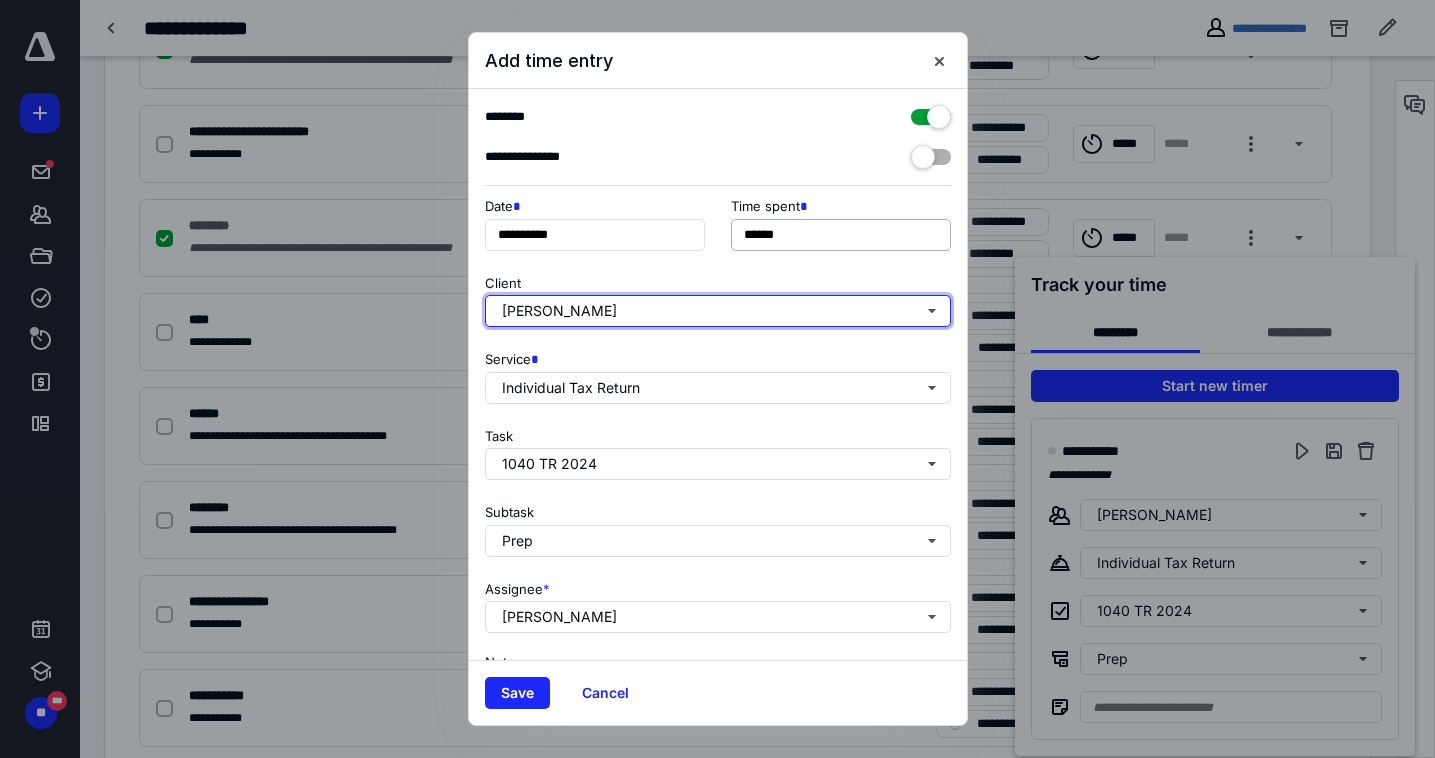 type 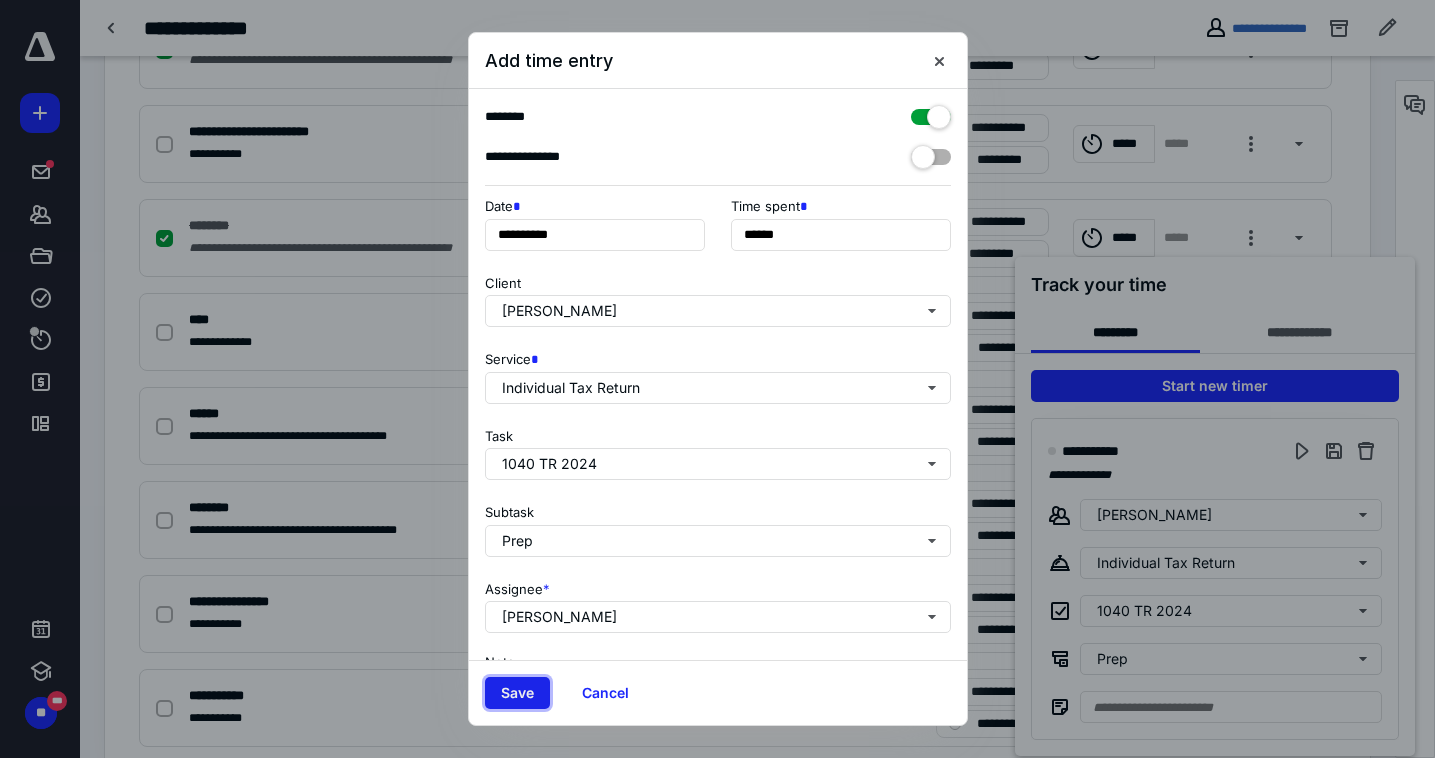 click on "Save" at bounding box center (517, 693) 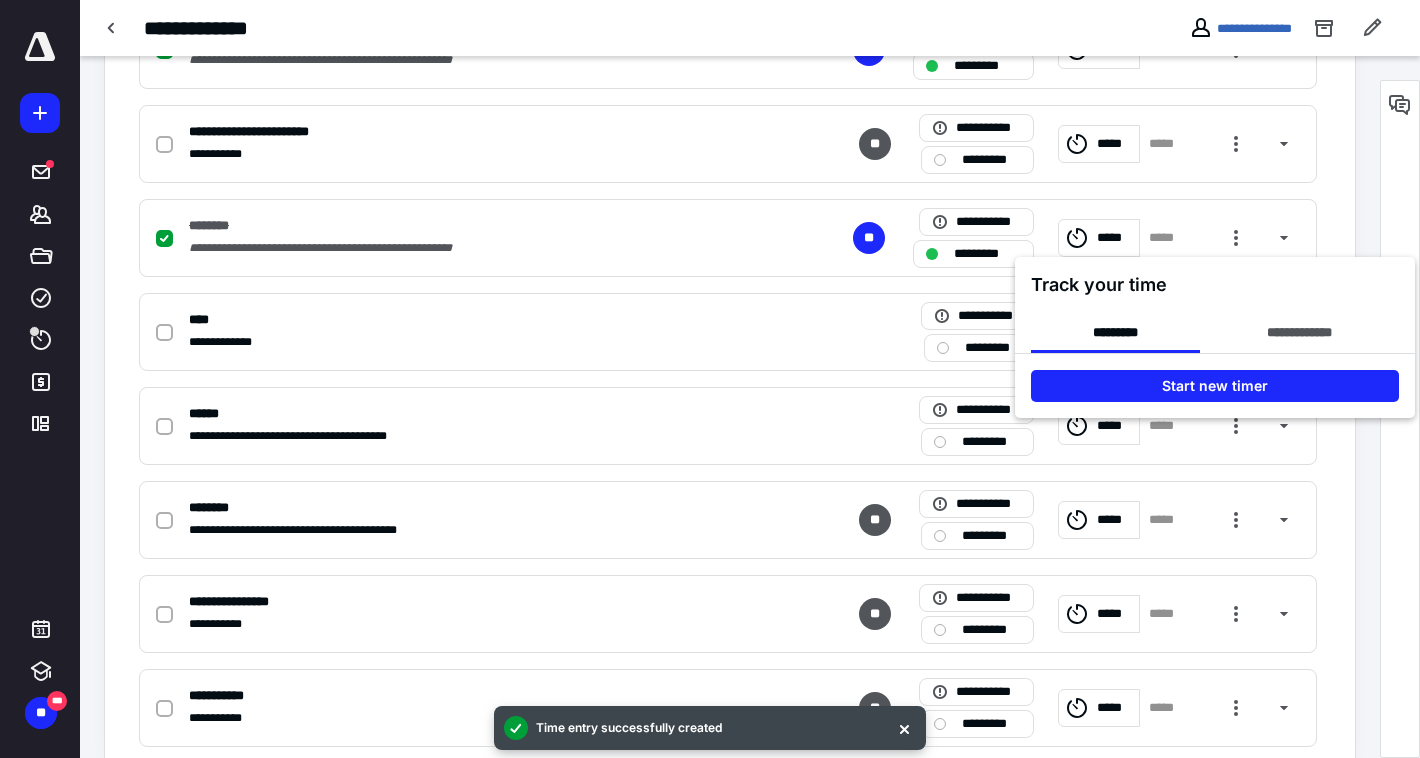 click at bounding box center (710, 379) 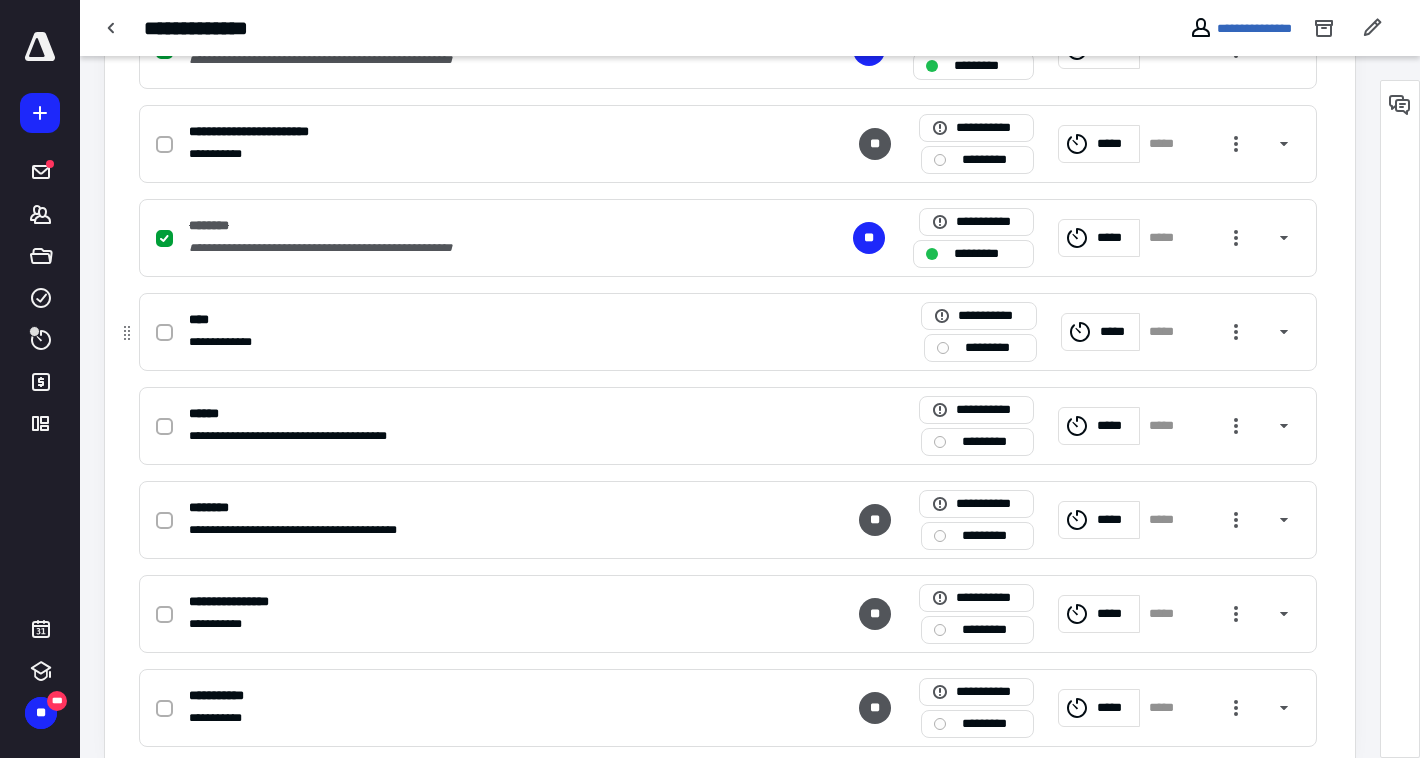 click 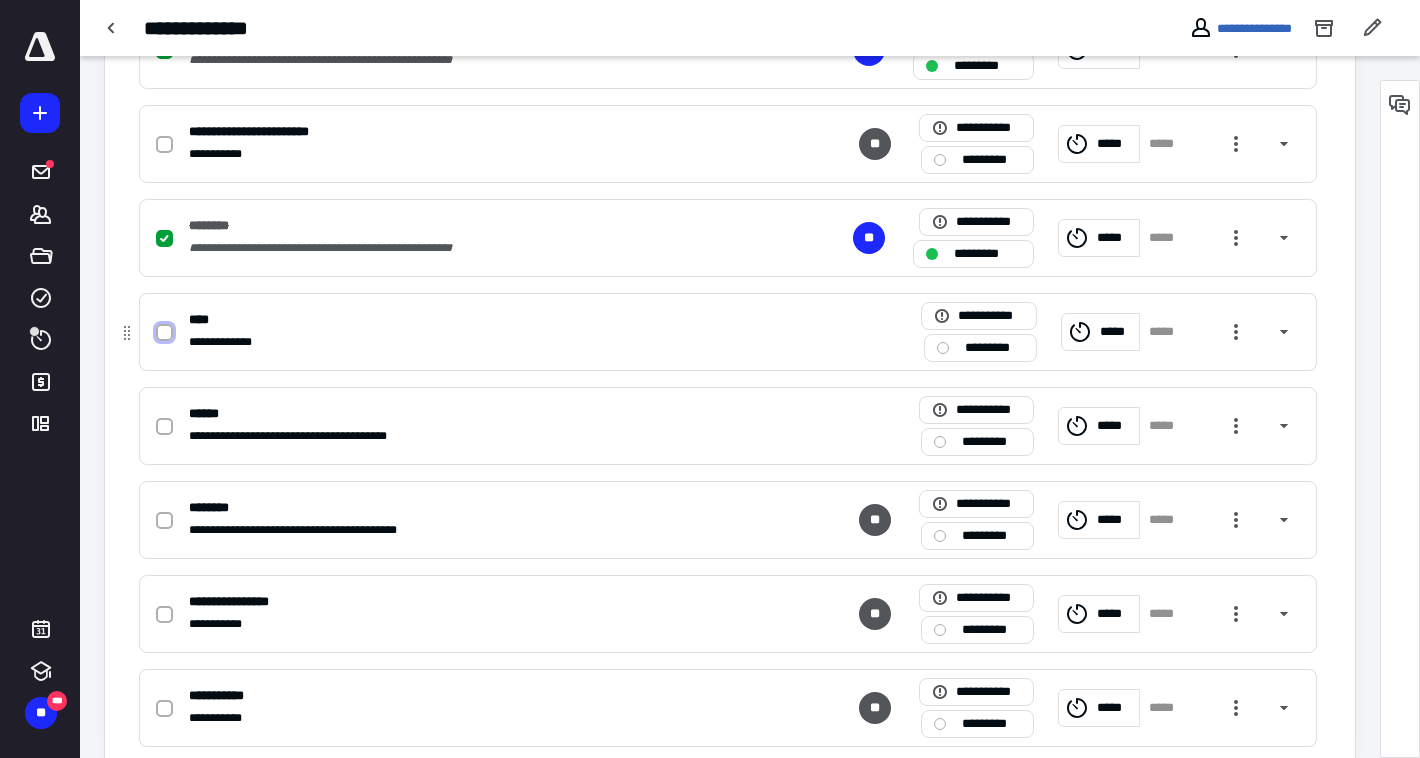 click at bounding box center [164, 333] 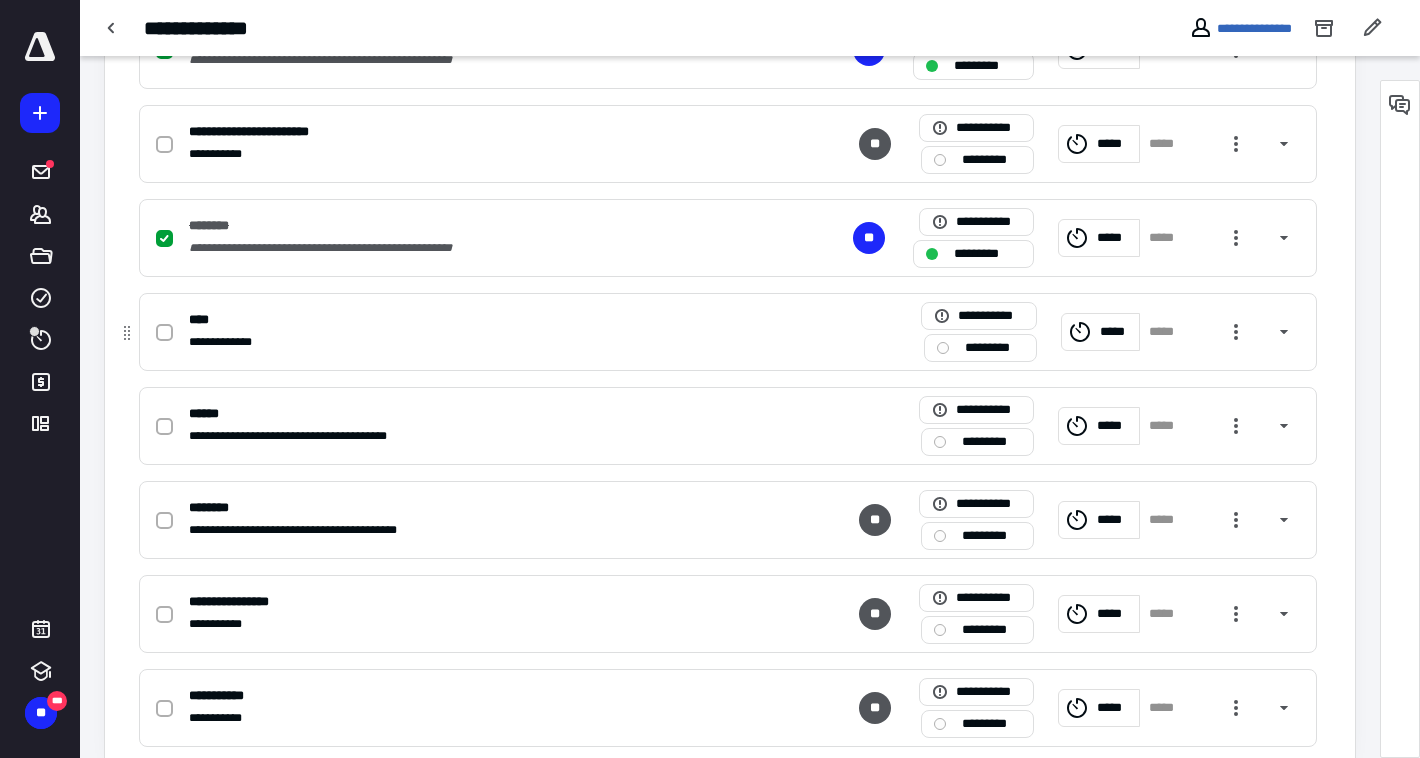 checkbox on "true" 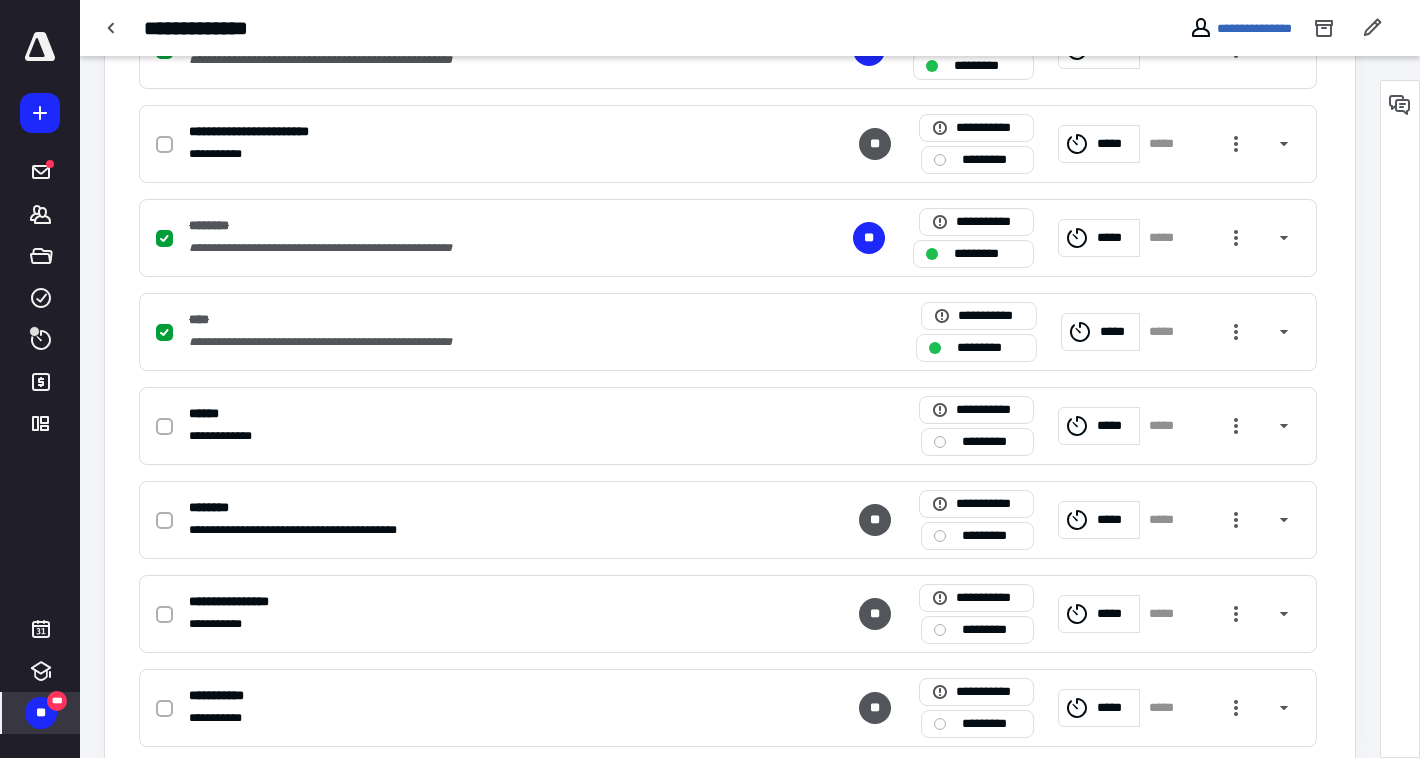 click on "**" at bounding box center [41, 713] 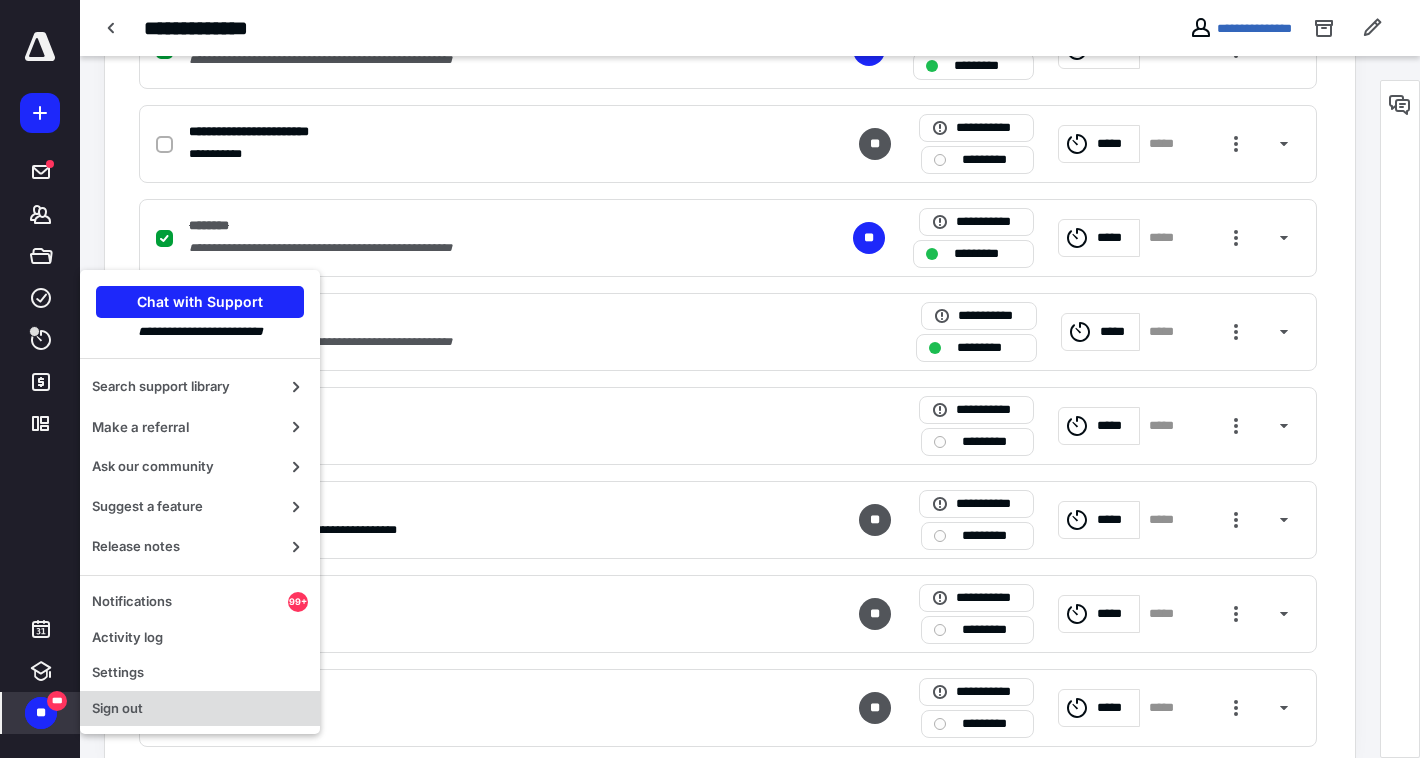 click on "Sign out" at bounding box center [200, 709] 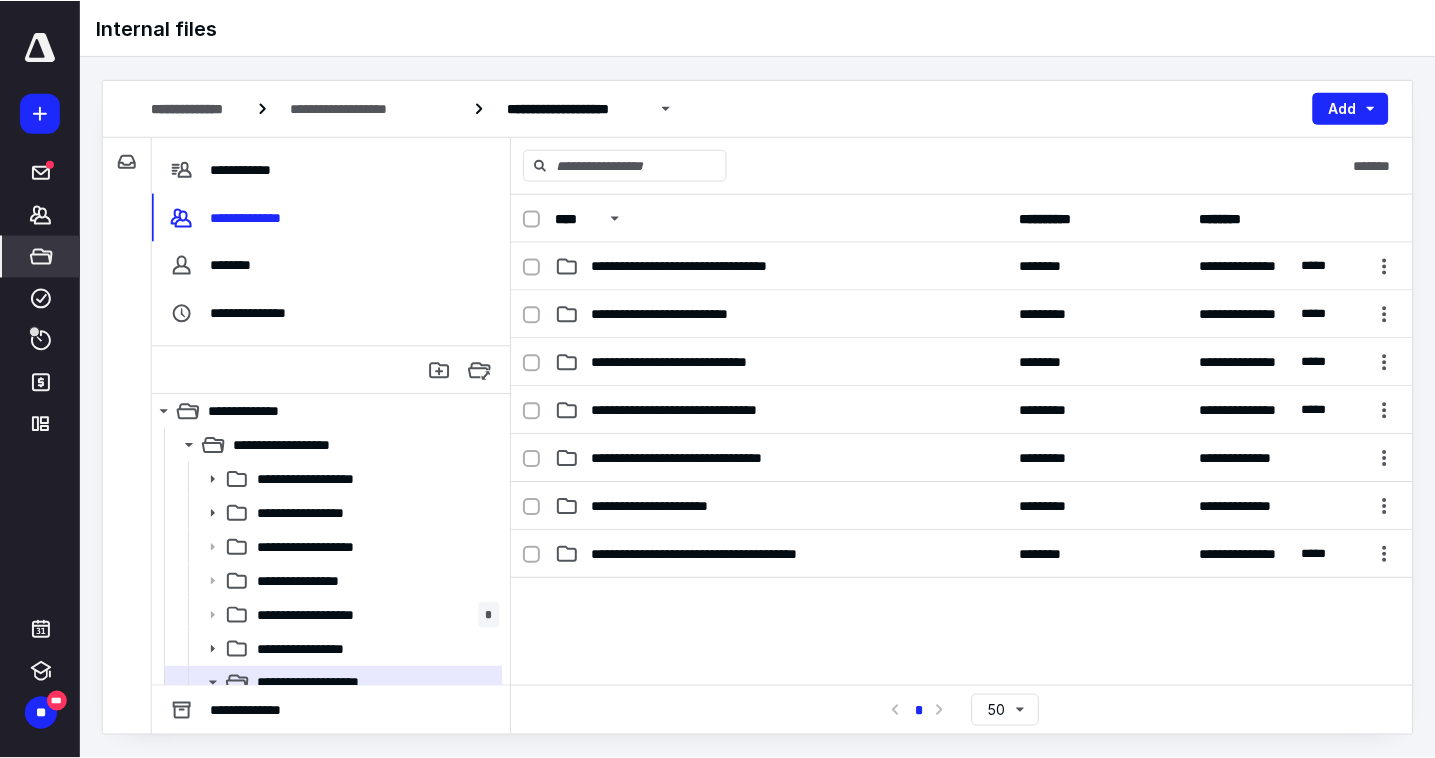 scroll, scrollTop: 0, scrollLeft: 0, axis: both 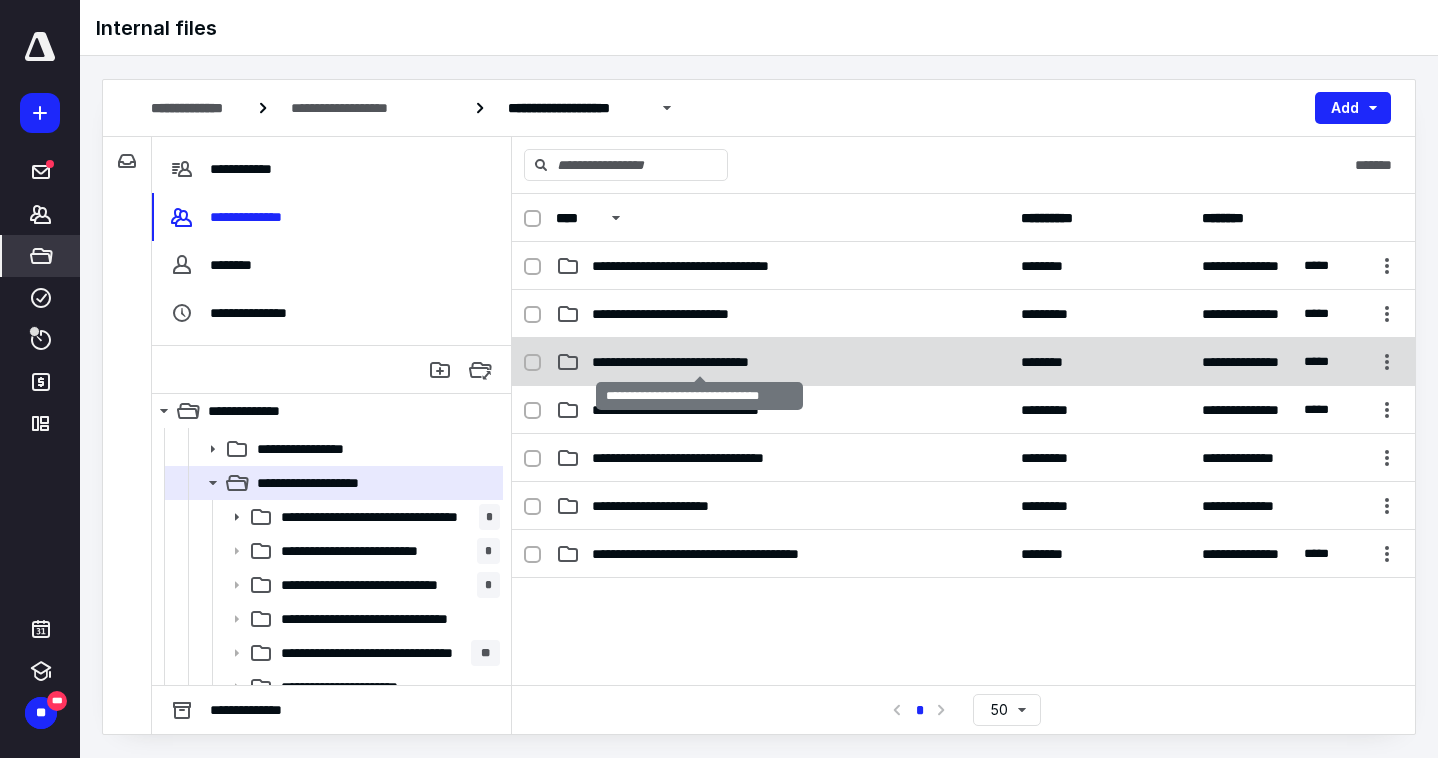 click on "**********" at bounding box center [700, 362] 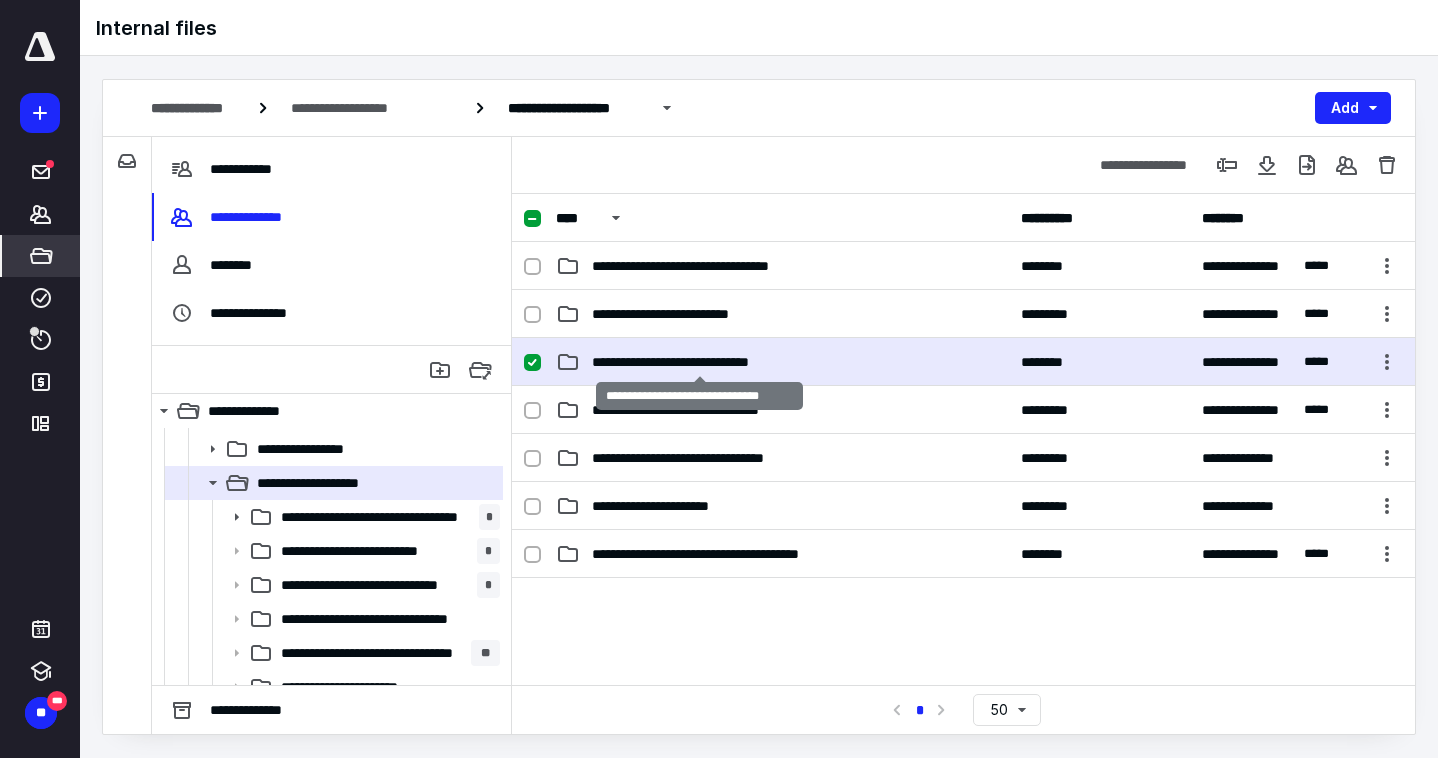 click on "**********" at bounding box center [700, 362] 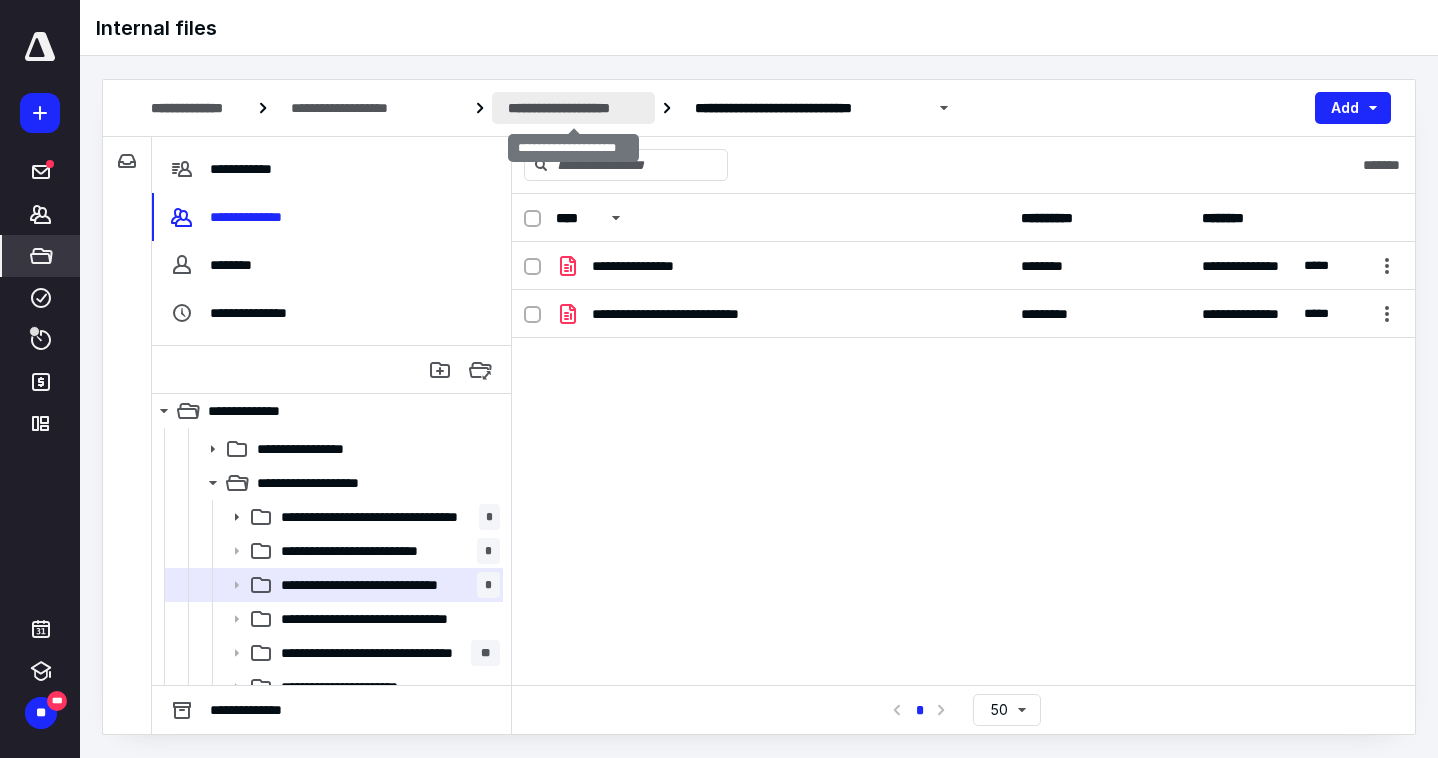 click on "**********" at bounding box center (573, 108) 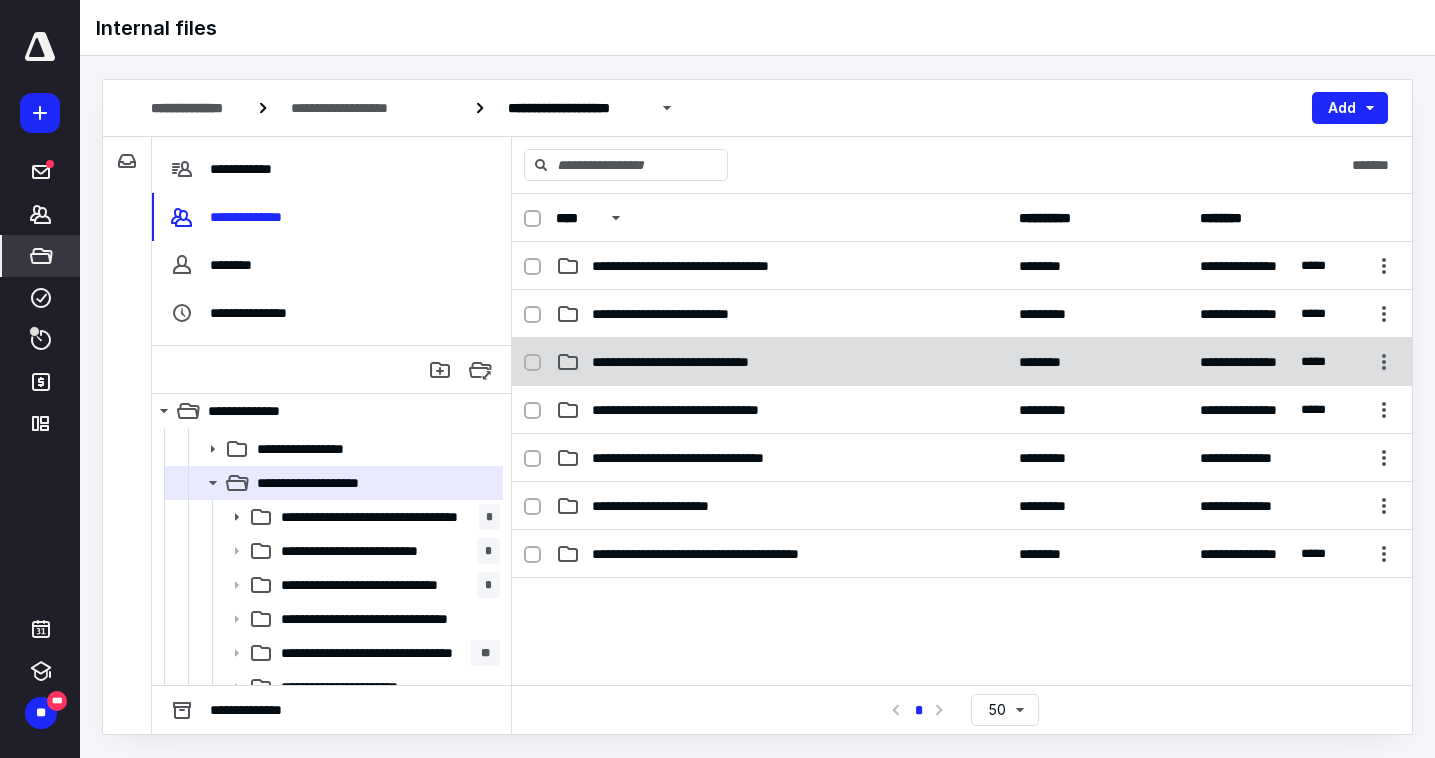 click at bounding box center (532, 363) 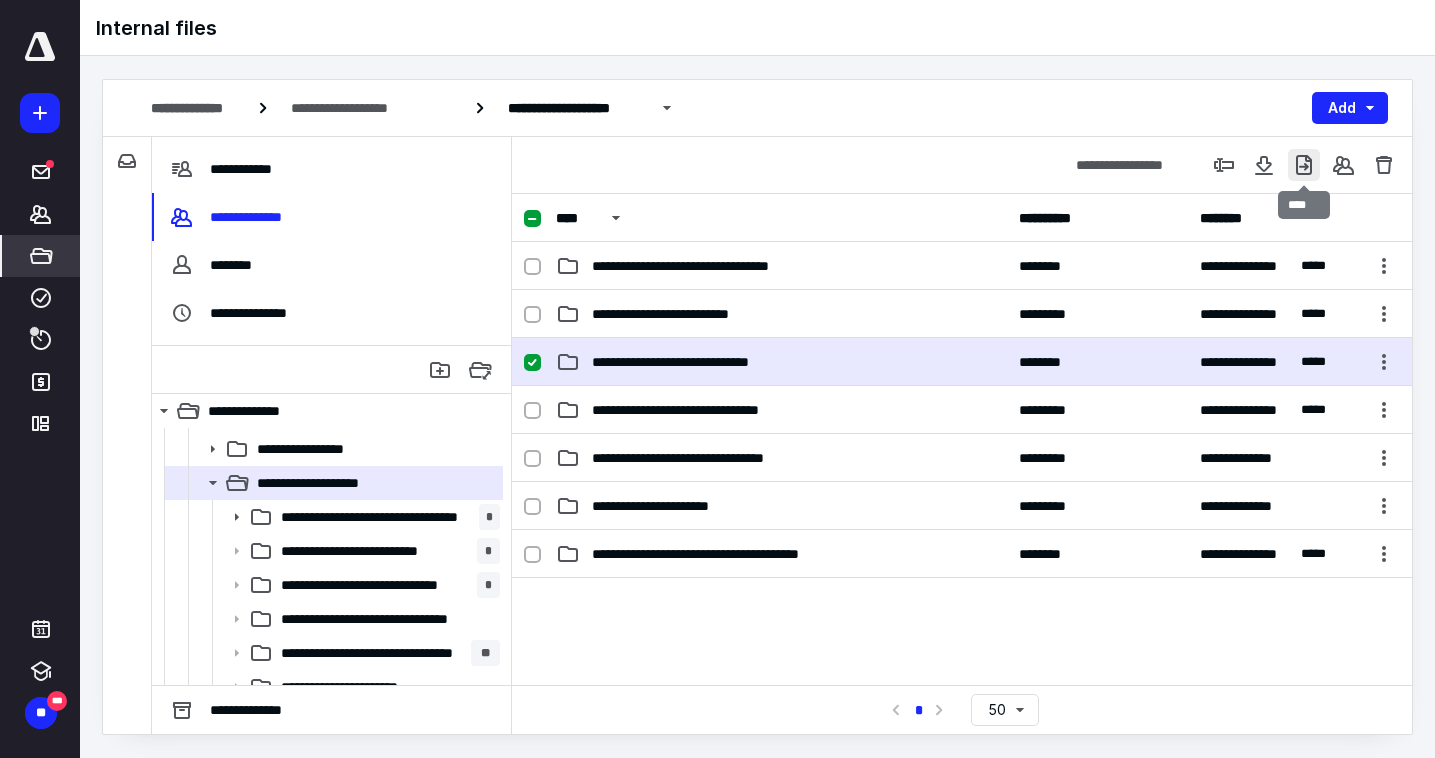 click at bounding box center (1304, 165) 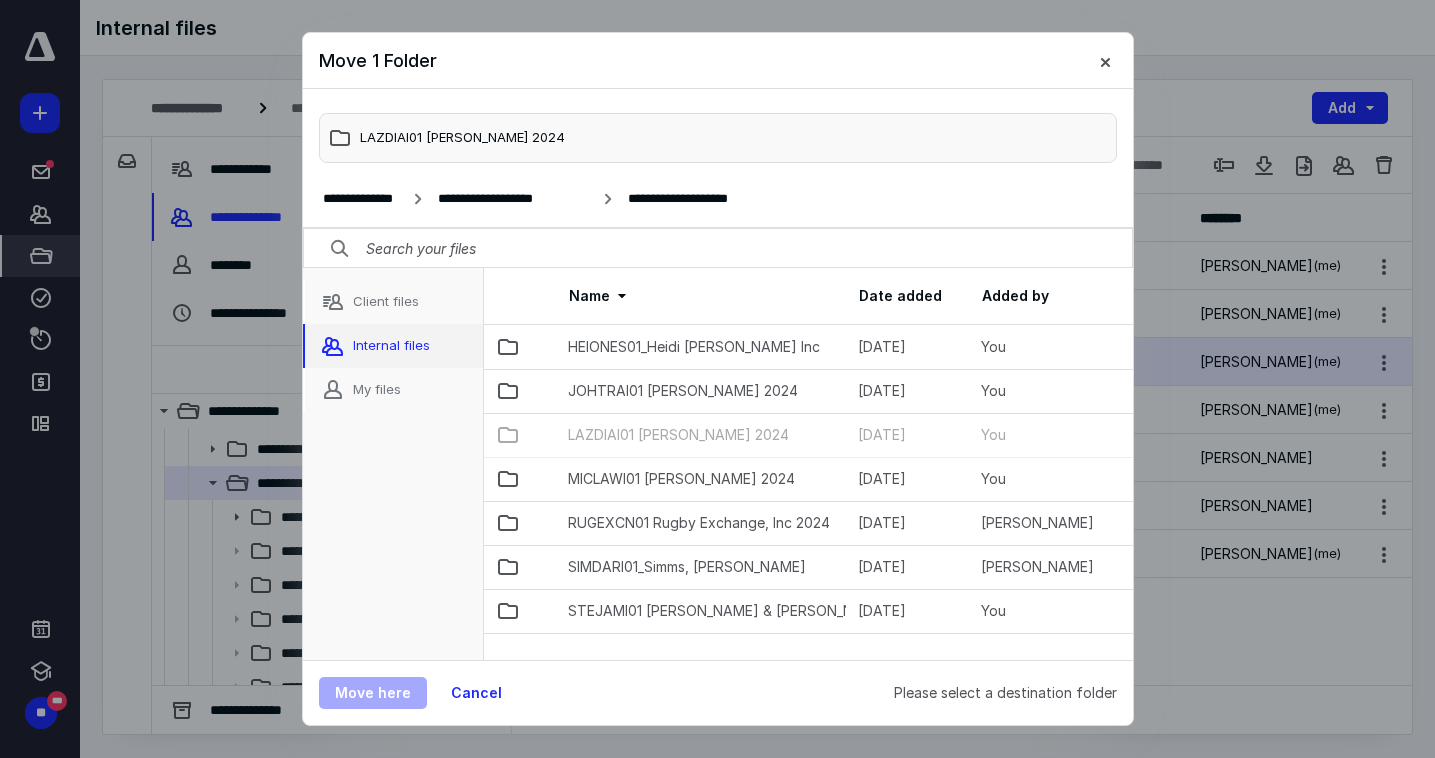 click on "Internal files" at bounding box center [393, 346] 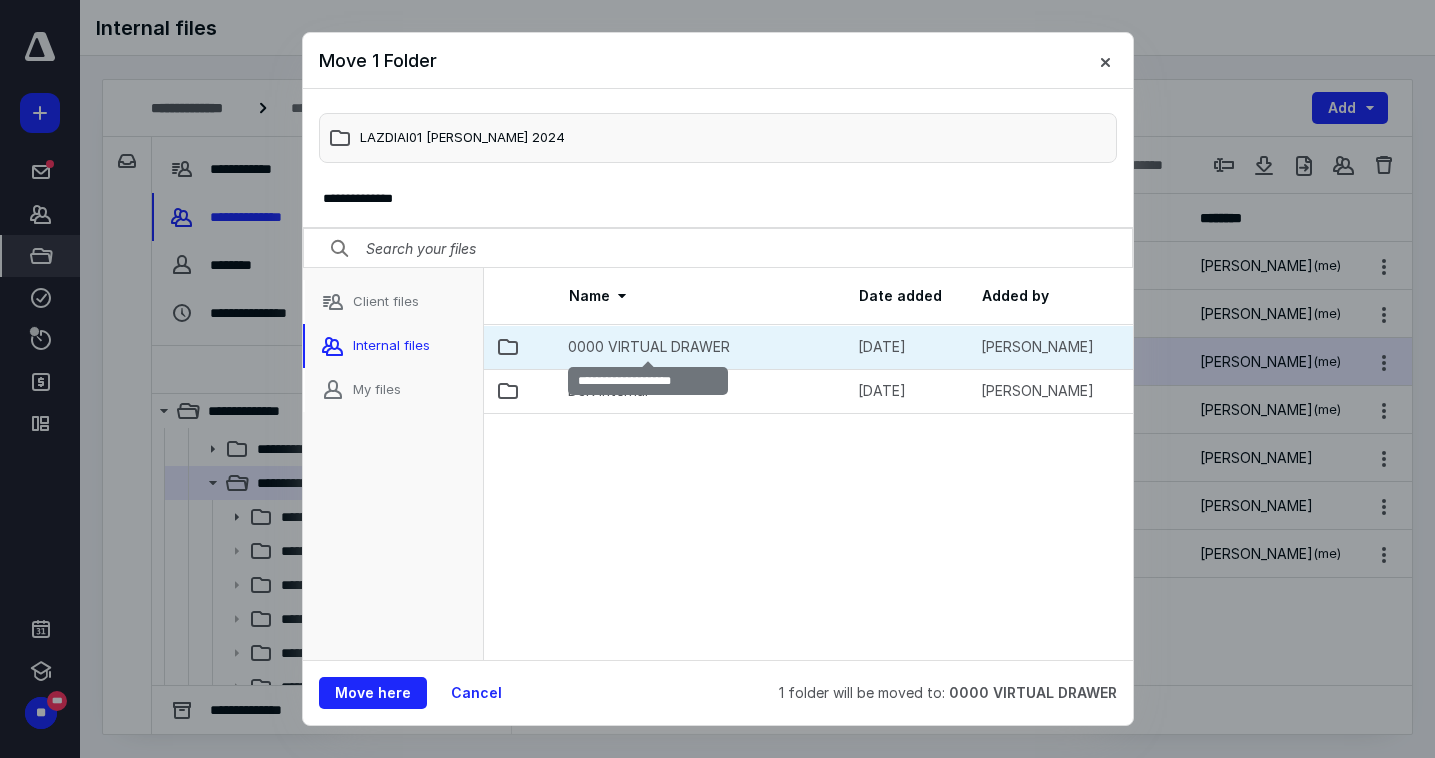 click on "0000 VIRTUAL DRAWER" at bounding box center [649, 347] 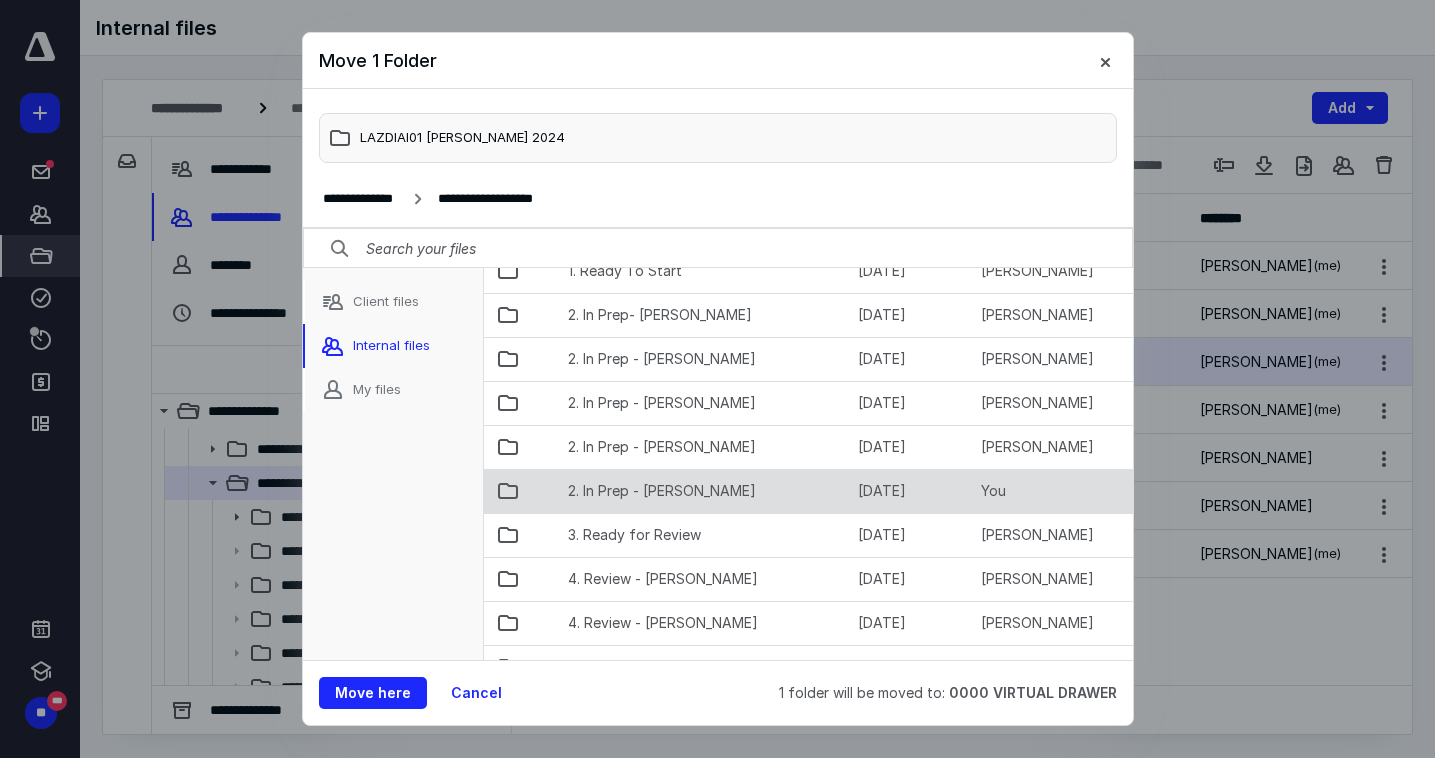 scroll, scrollTop: 160, scrollLeft: 0, axis: vertical 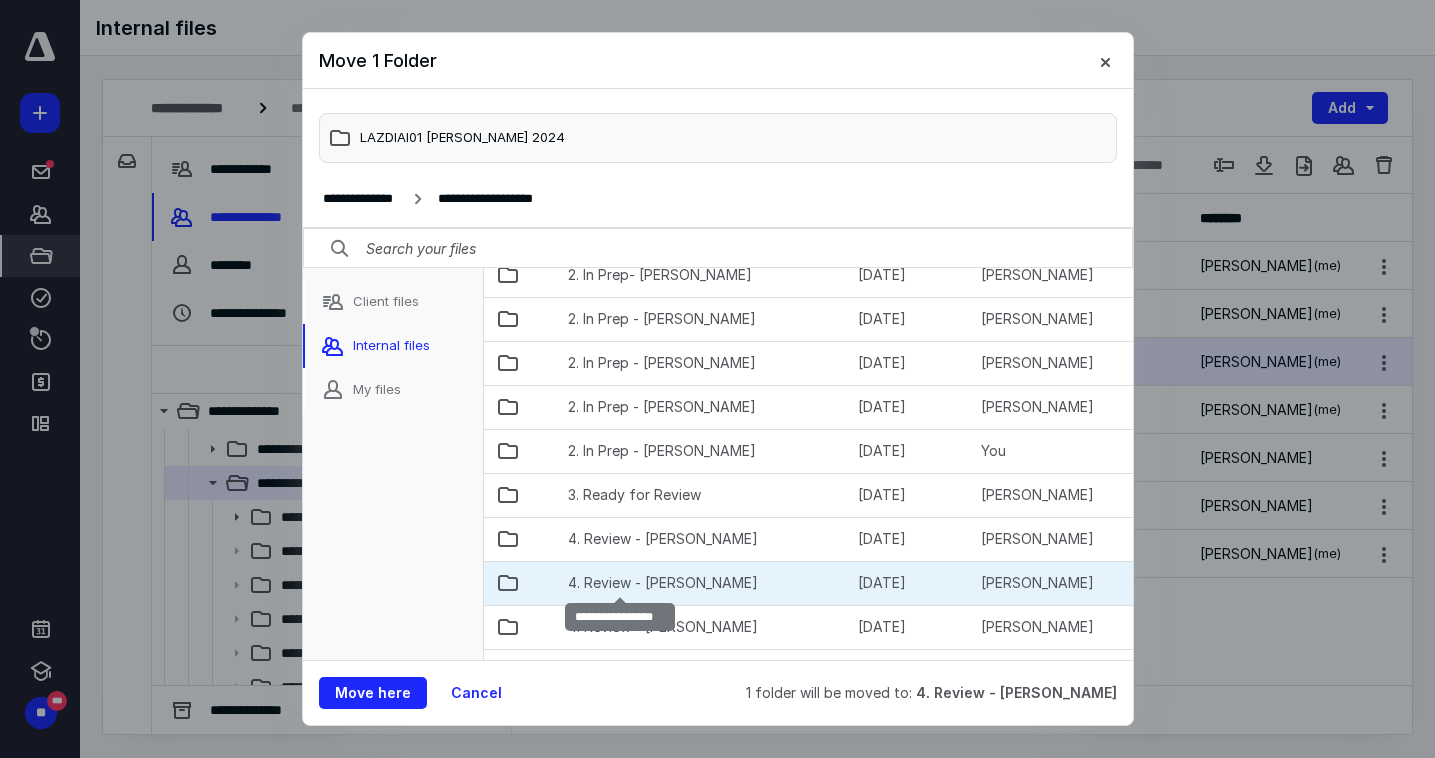 click on "4. Review - [PERSON_NAME]" at bounding box center (663, 583) 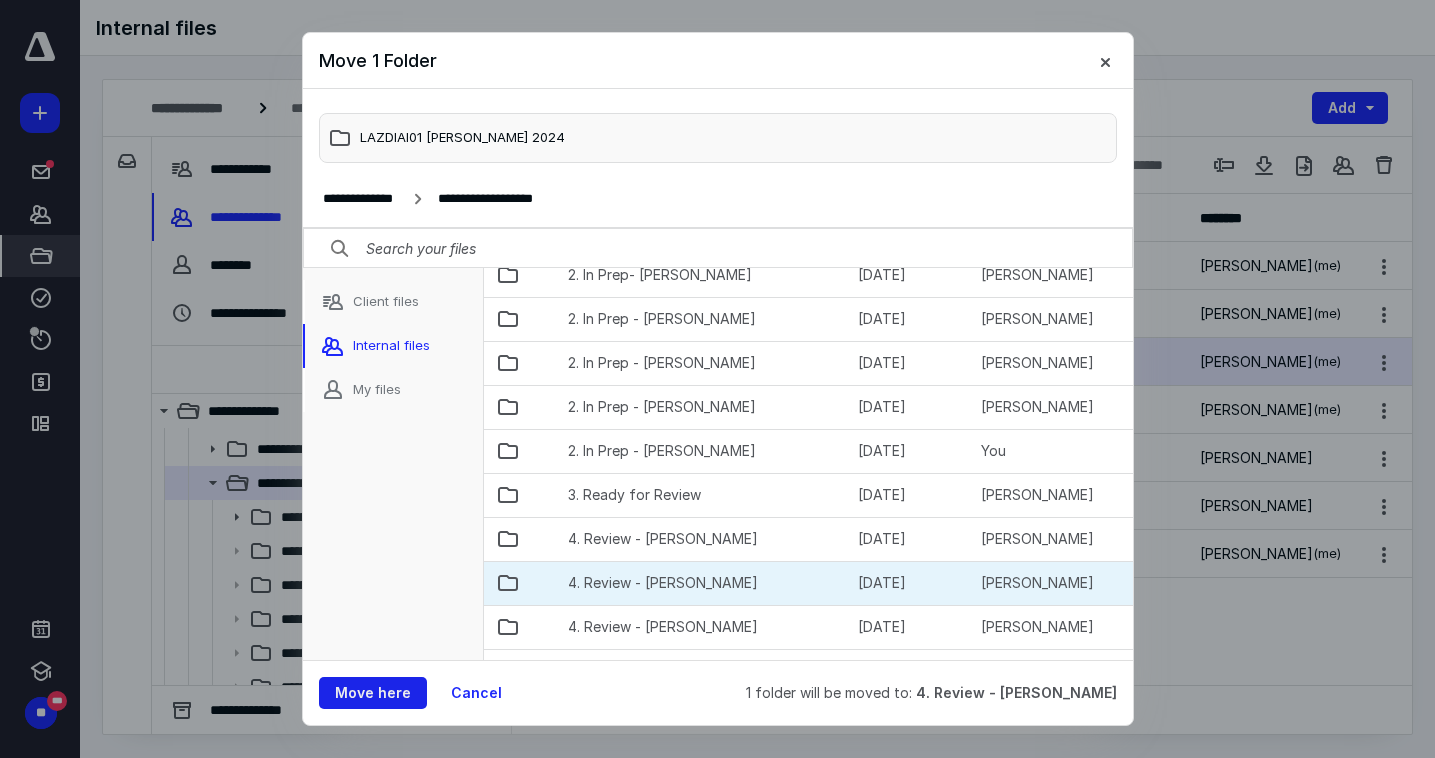 click on "Move here" at bounding box center (373, 693) 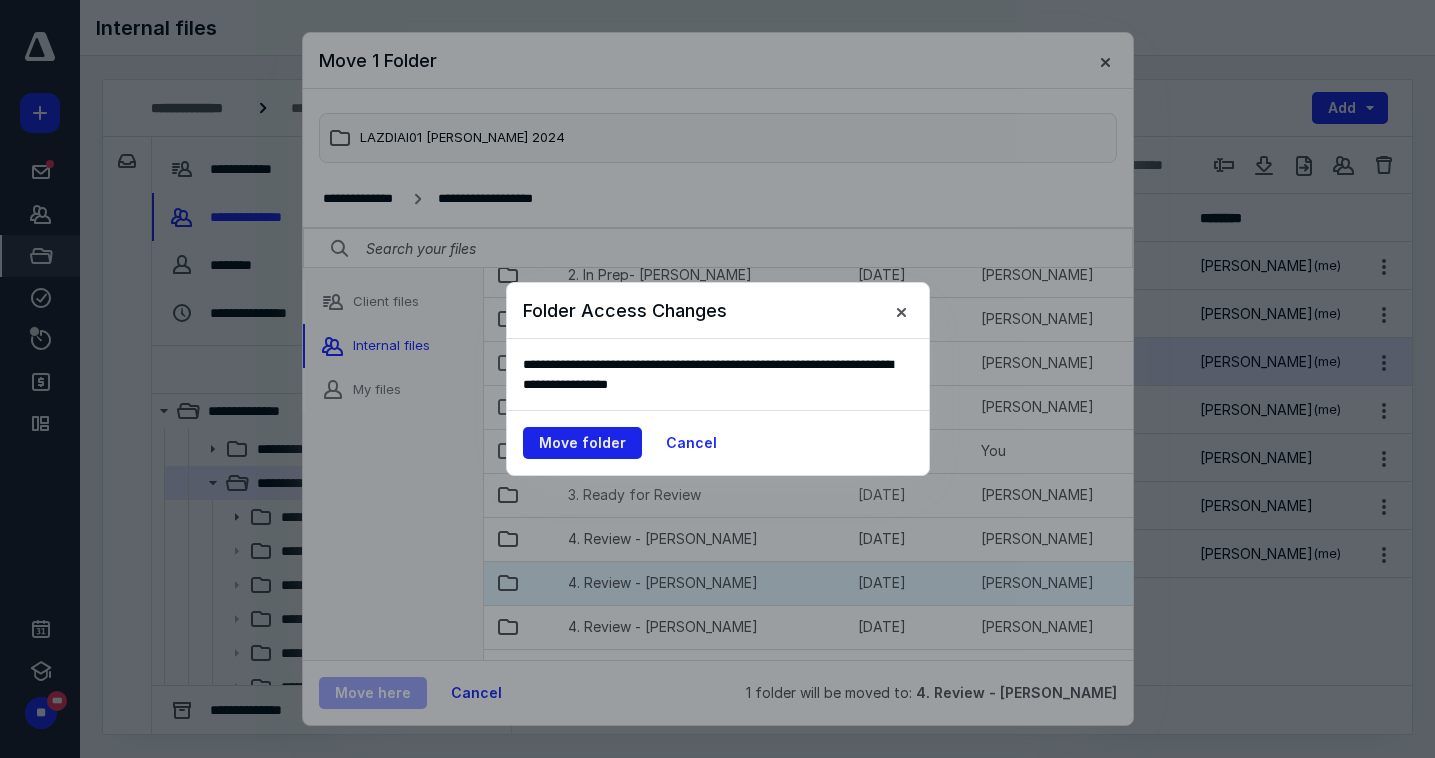 click on "Move folder" at bounding box center (582, 443) 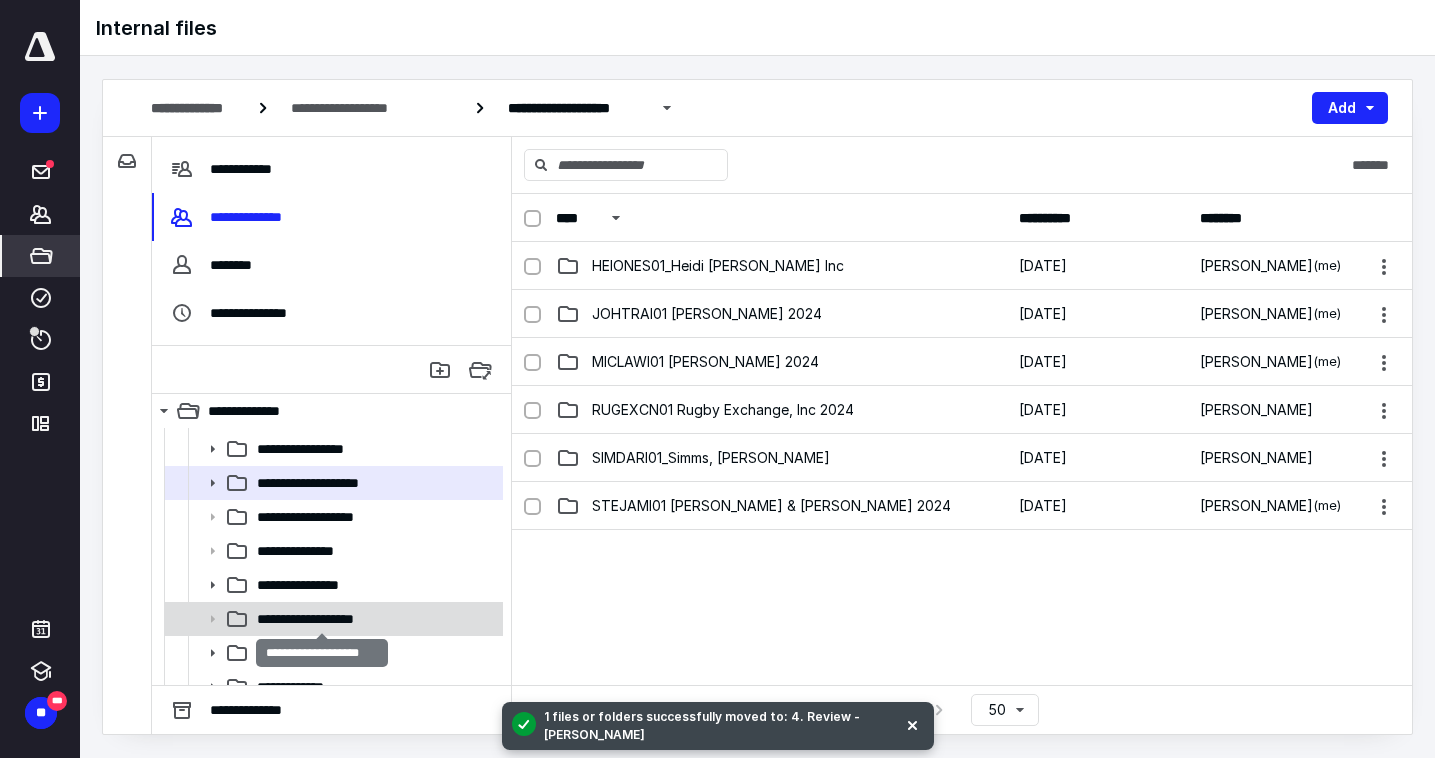 click on "**********" at bounding box center [322, 619] 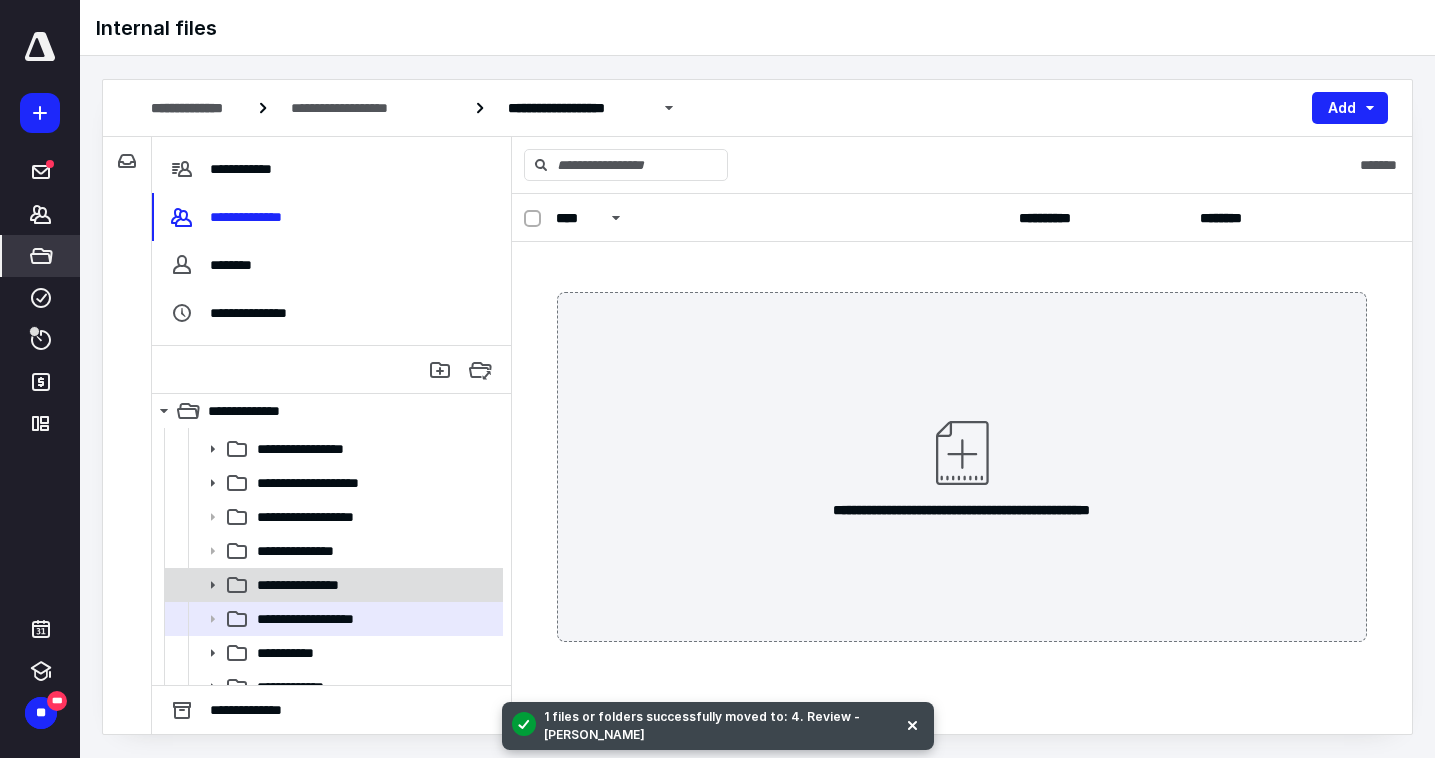 click on "**********" at bounding box center [309, 585] 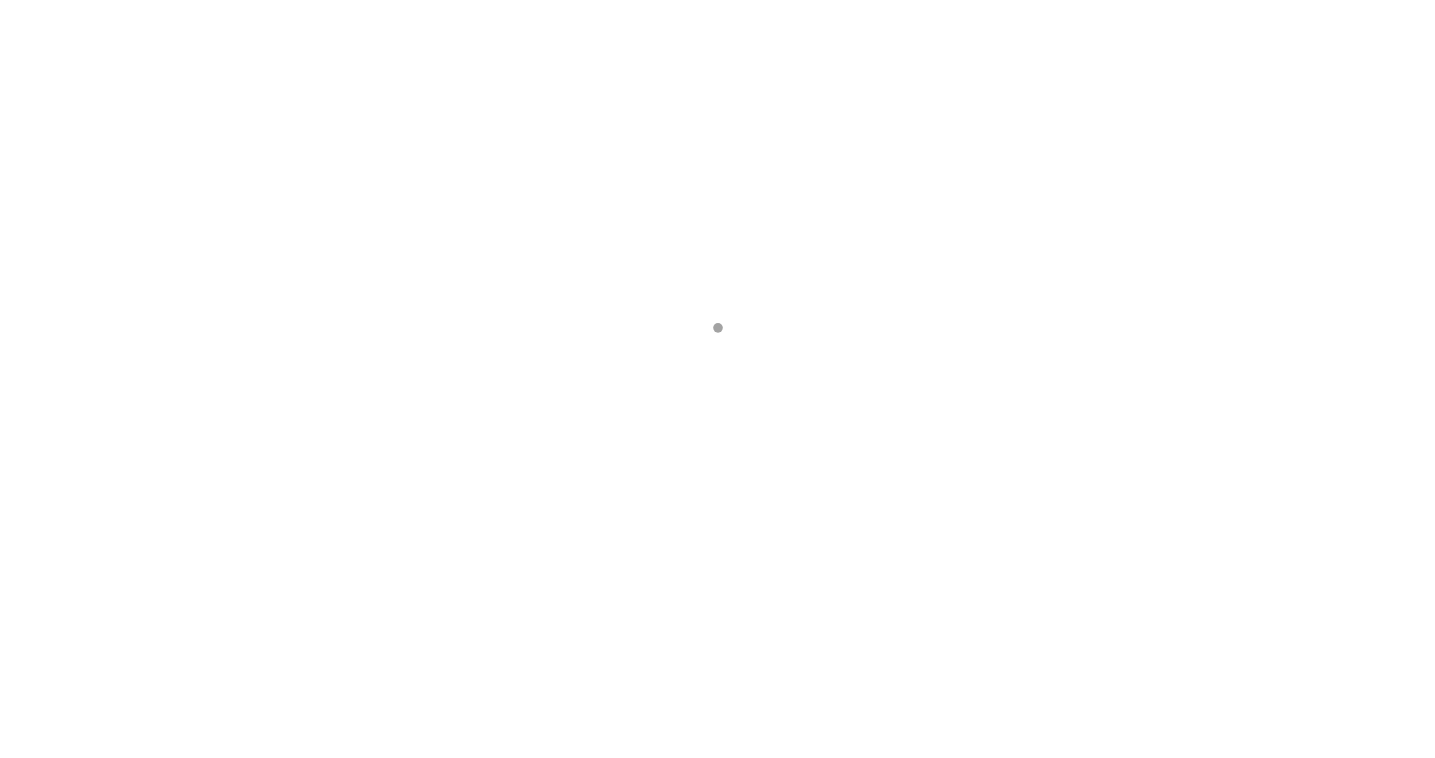 scroll, scrollTop: 0, scrollLeft: 0, axis: both 